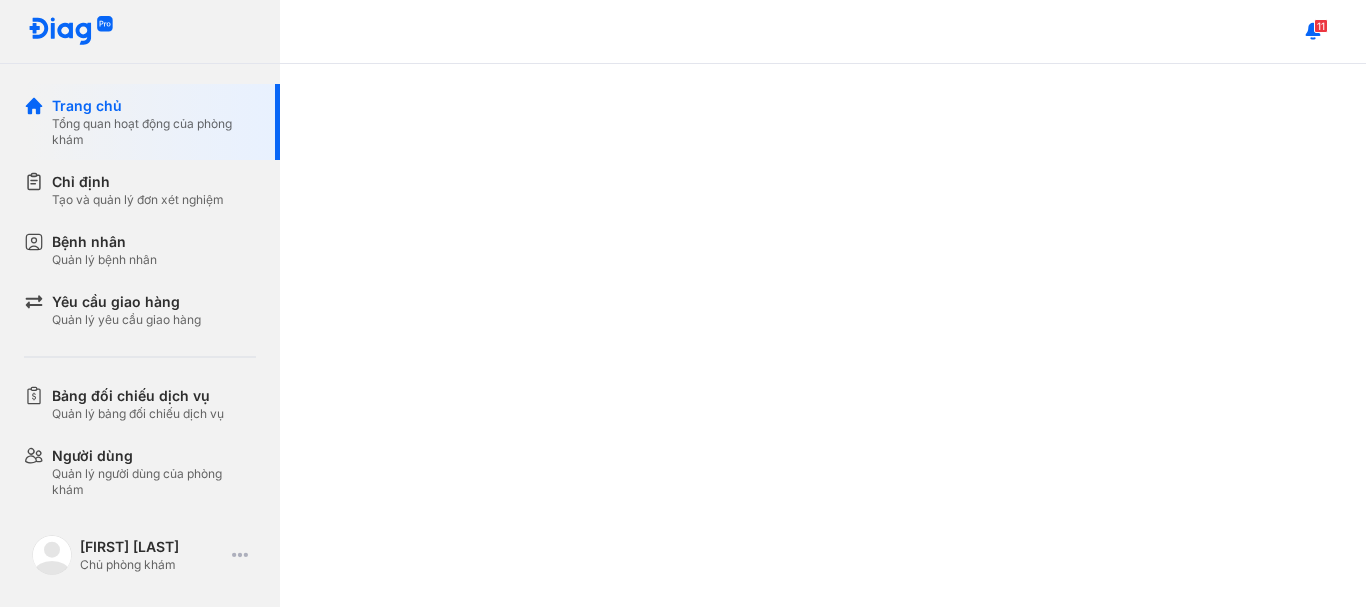 scroll, scrollTop: 0, scrollLeft: 0, axis: both 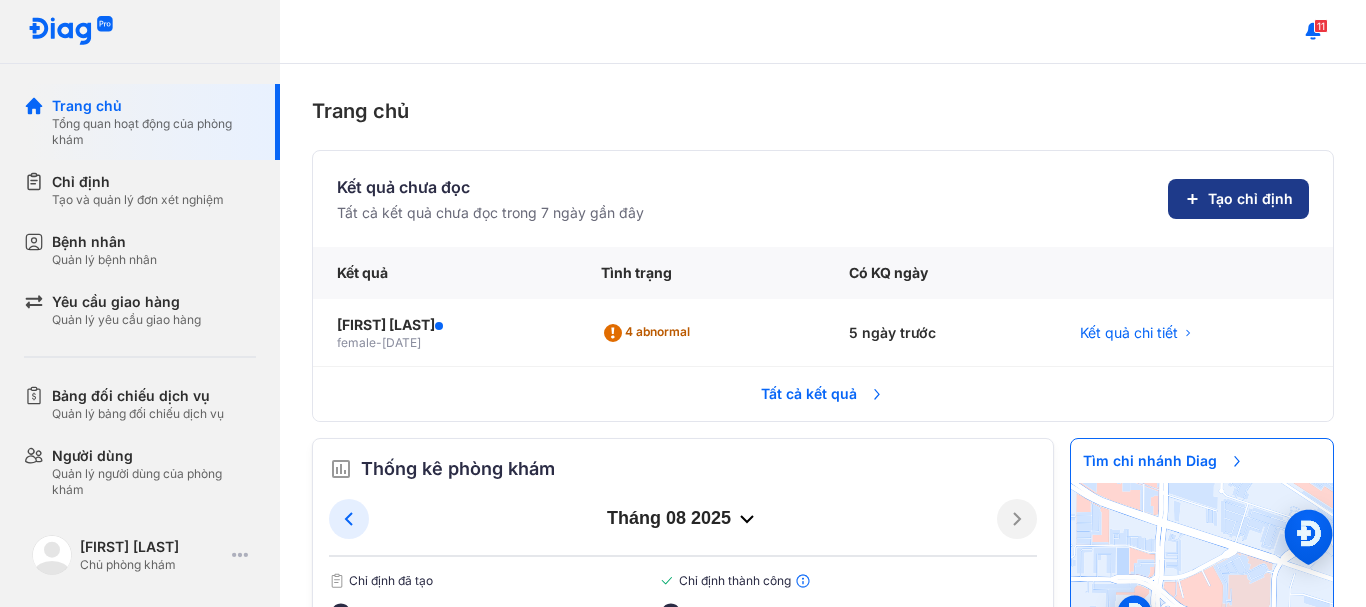 click on "Tạo chỉ định" 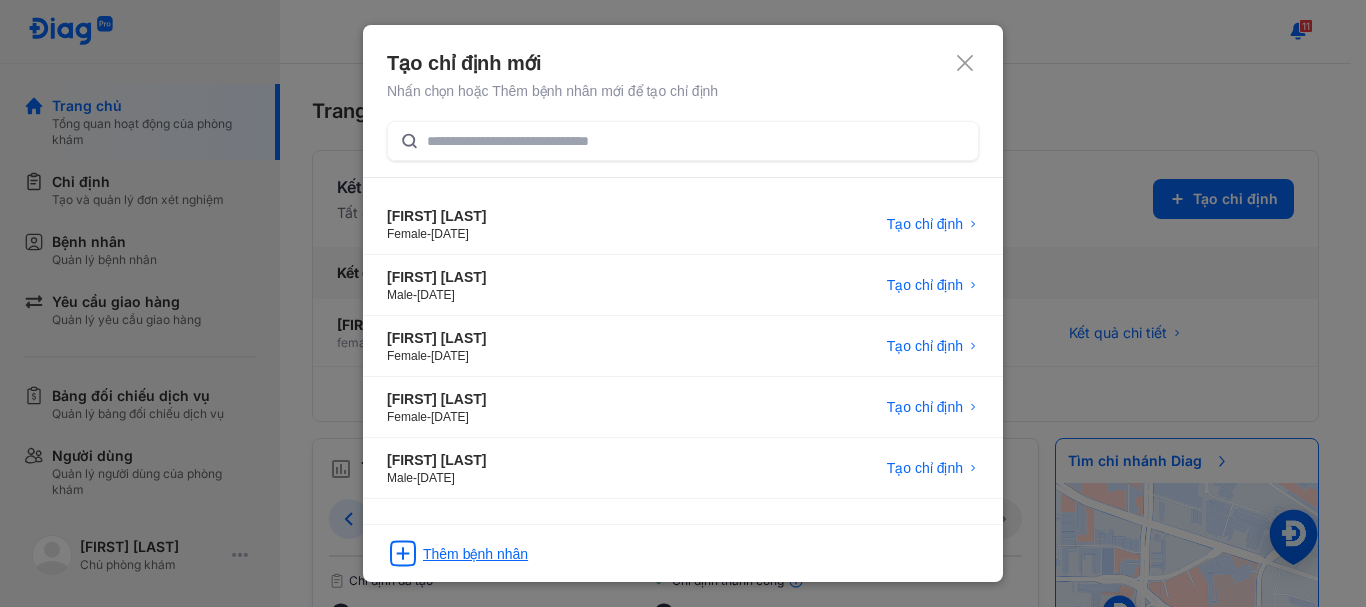click on "Thêm bệnh nhân" at bounding box center (475, 554) 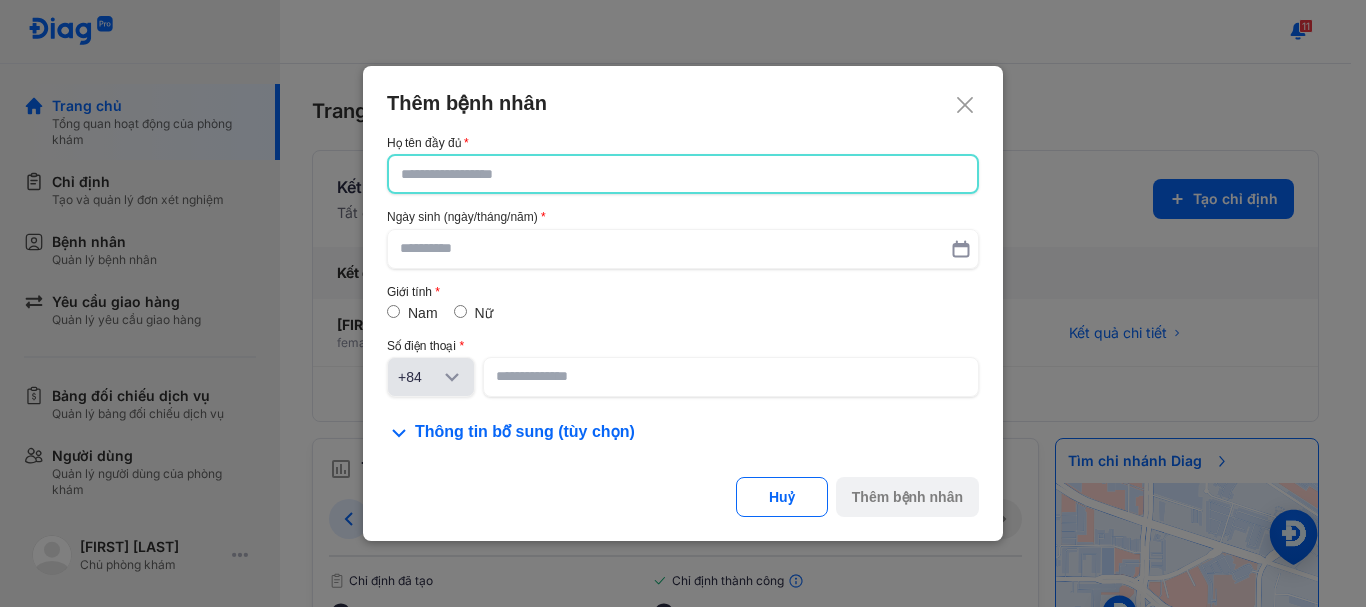 click 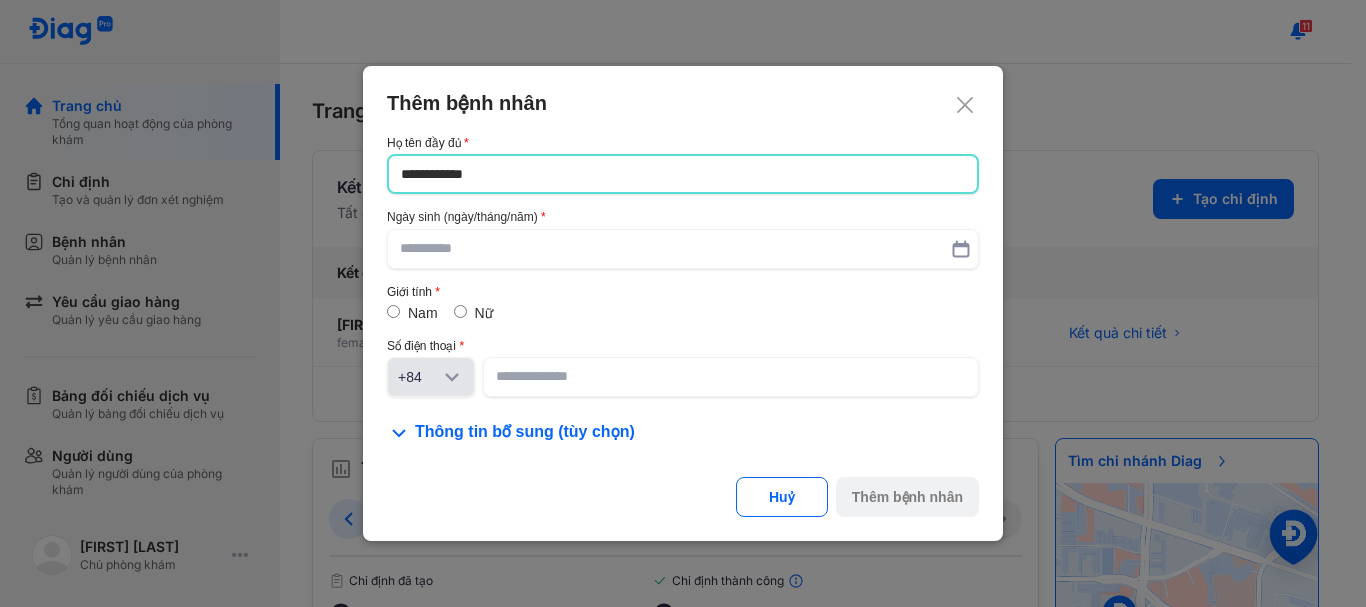 type on "**********" 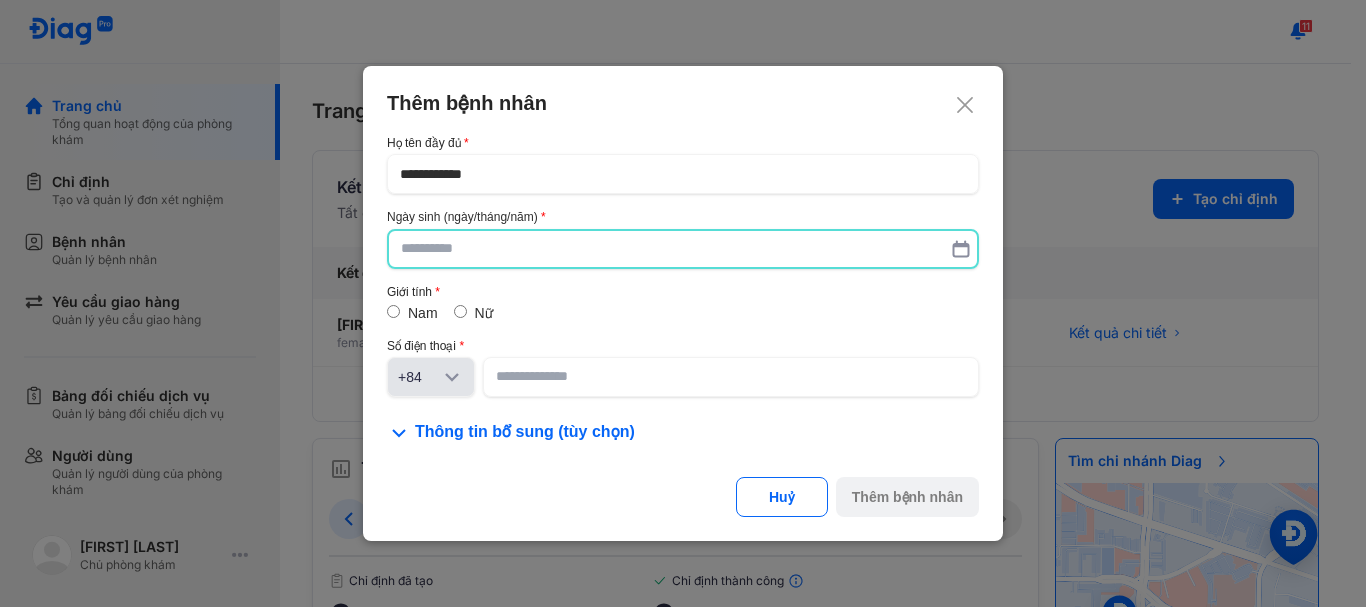 click at bounding box center [683, 249] 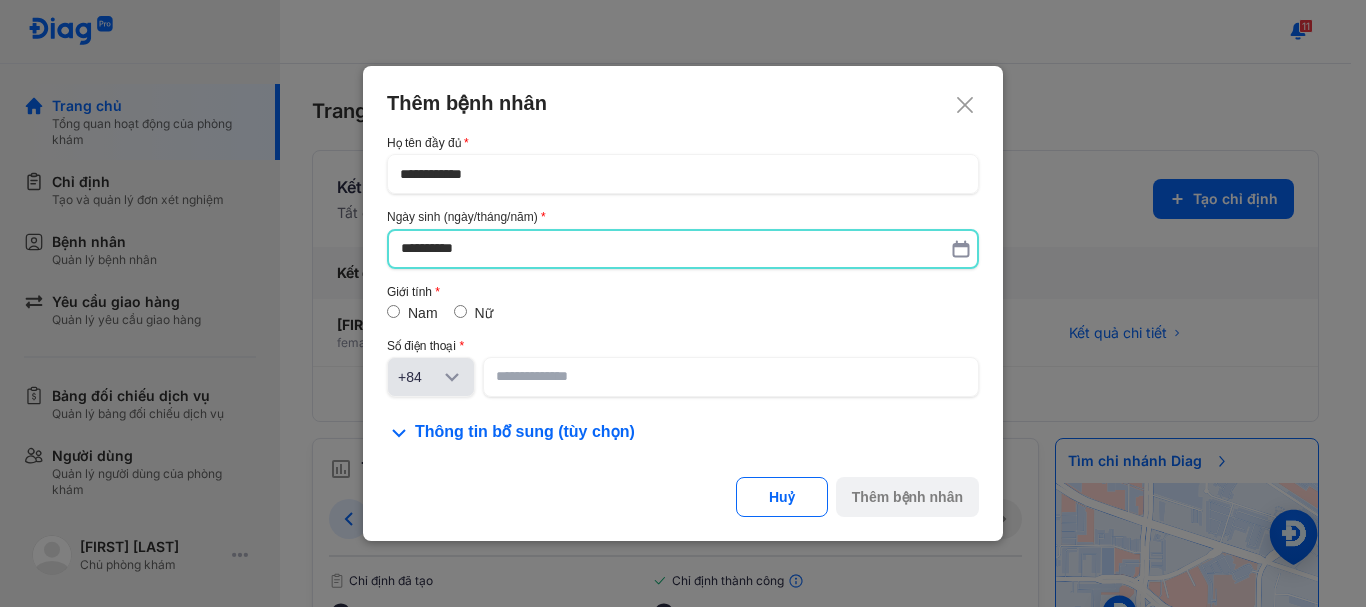 type on "**********" 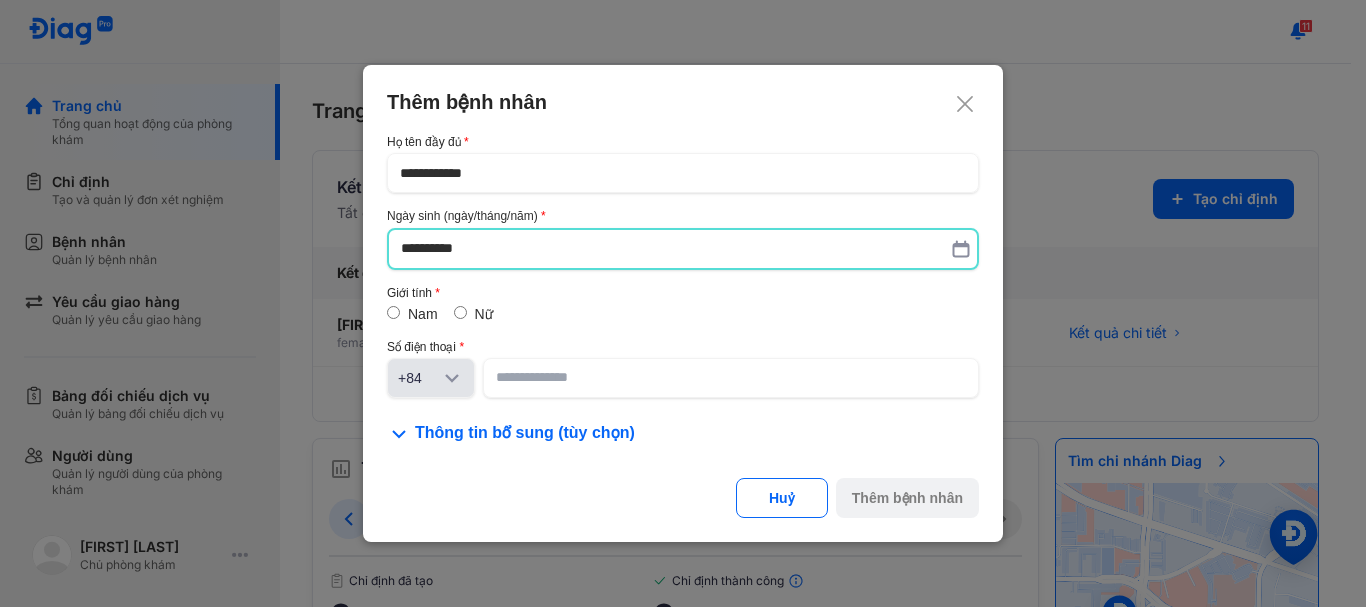 click on "Nữ" at bounding box center [484, 314] 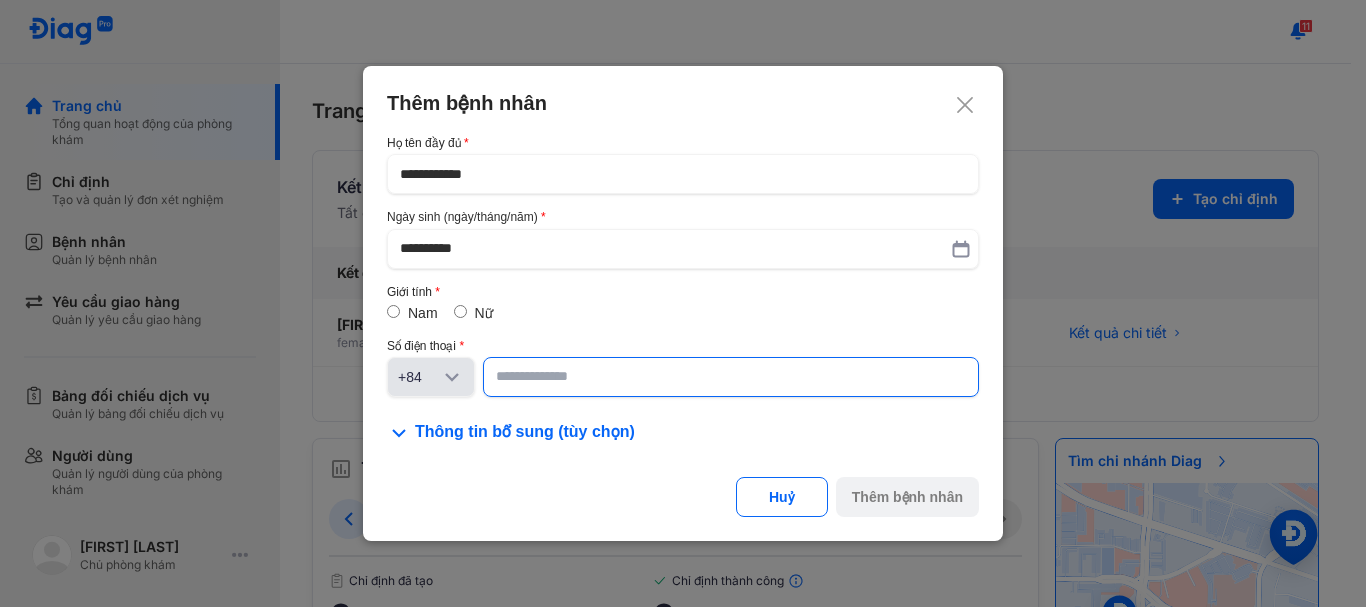 click 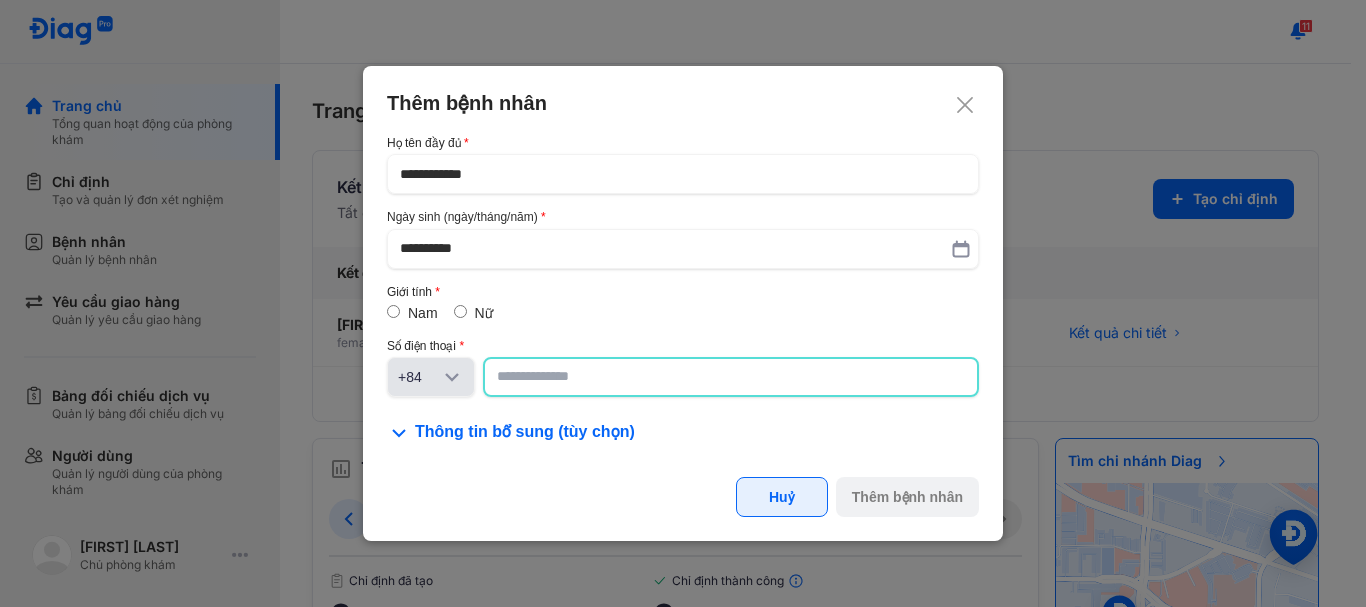 paste on "**********" 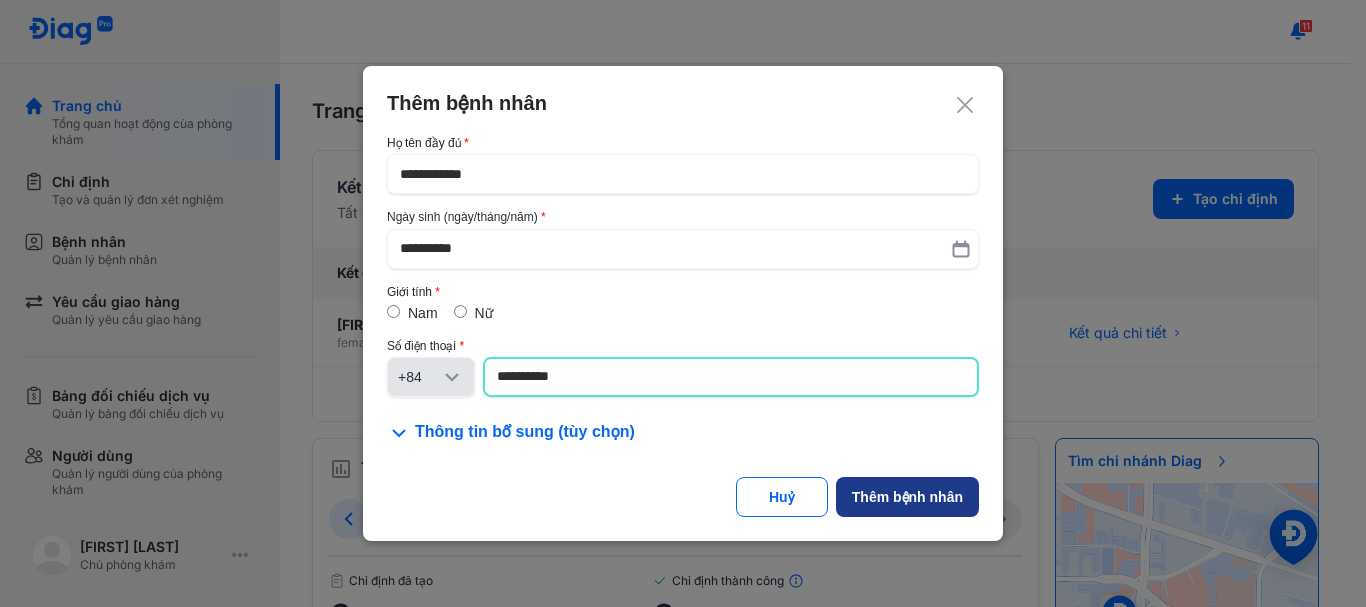 type on "**********" 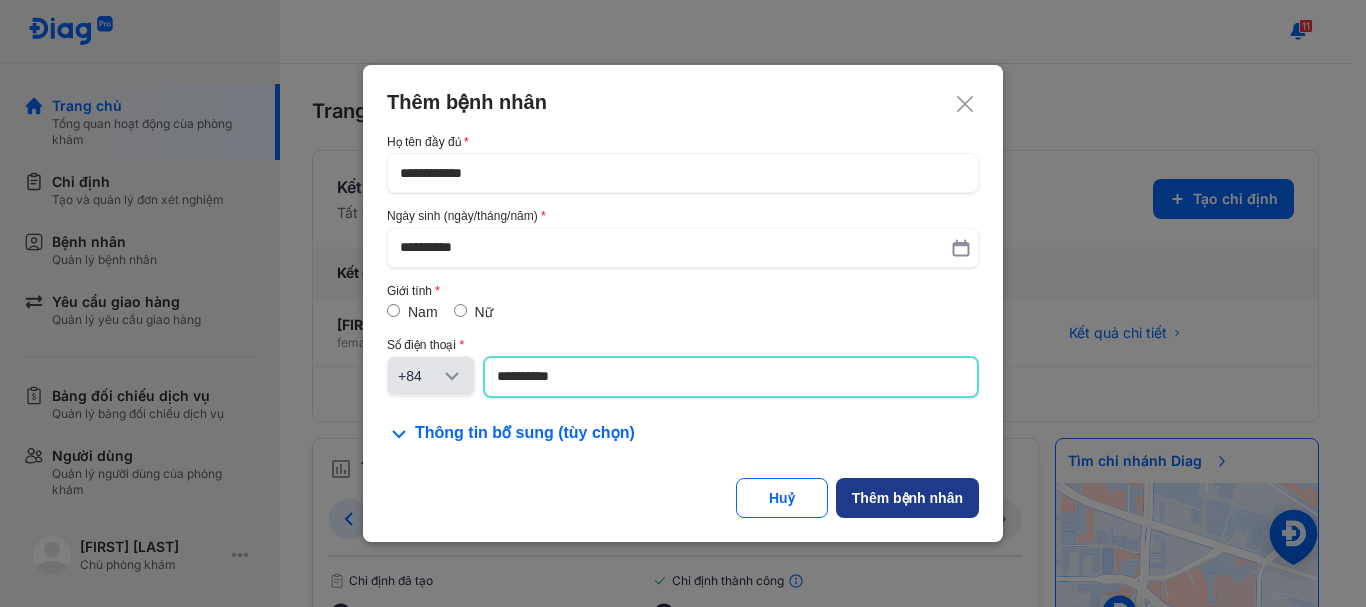 click on "Thêm bệnh nhân" 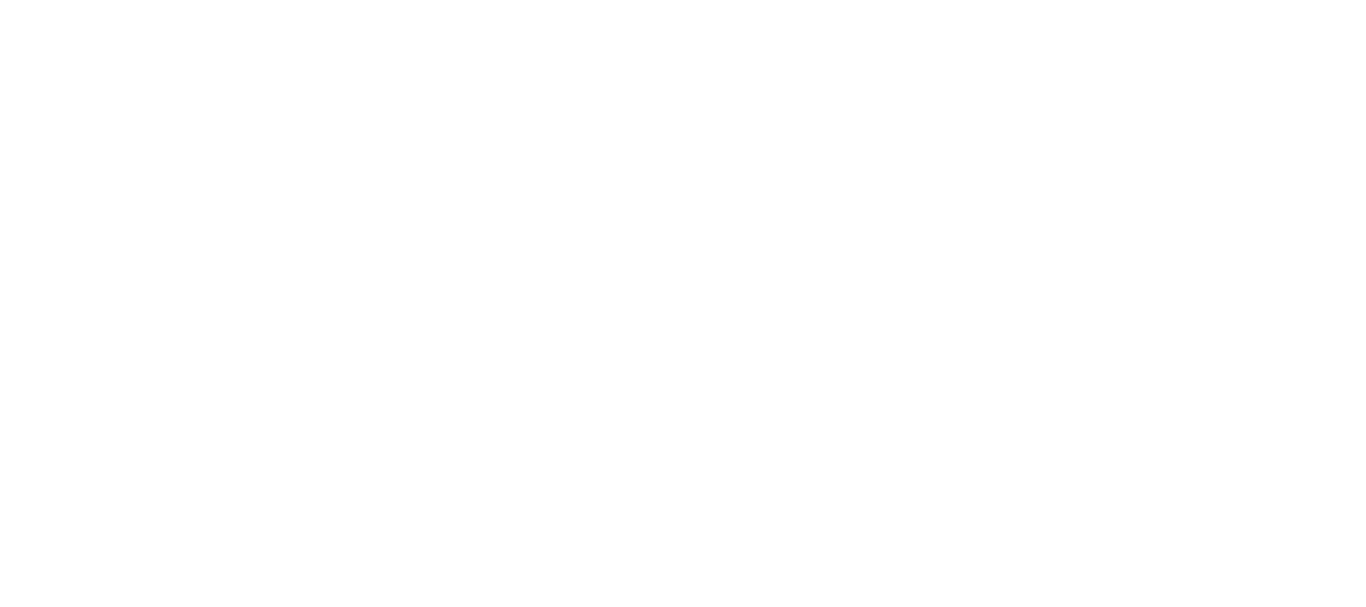 scroll, scrollTop: 0, scrollLeft: 0, axis: both 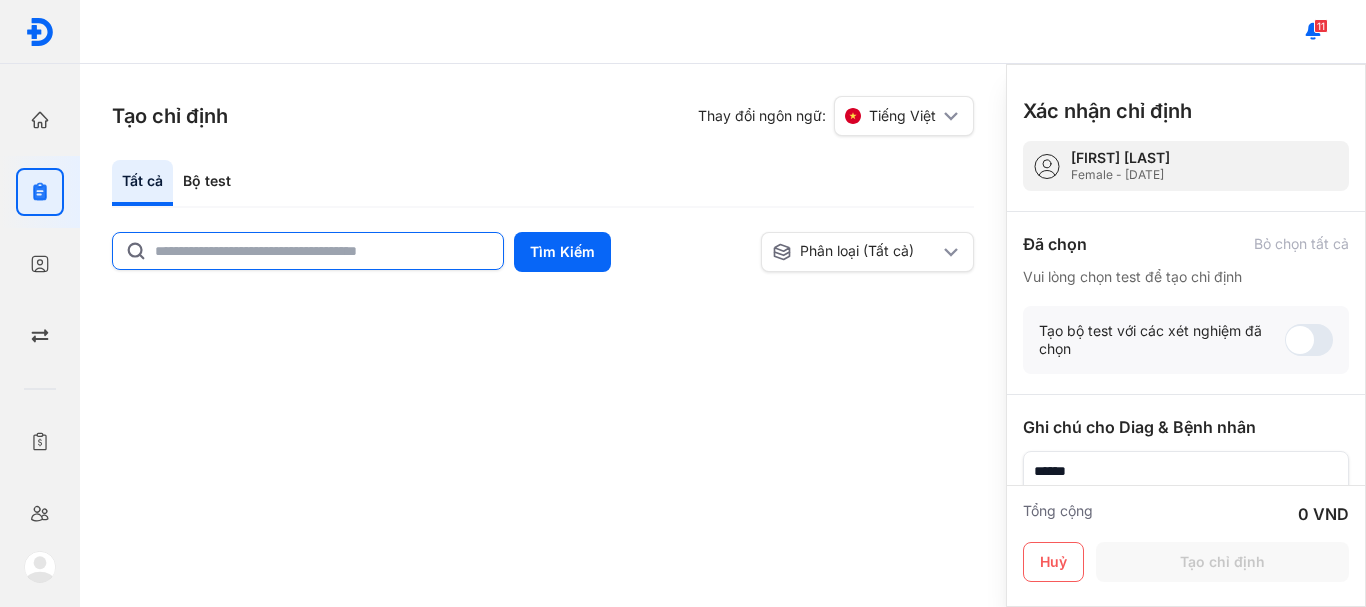 click 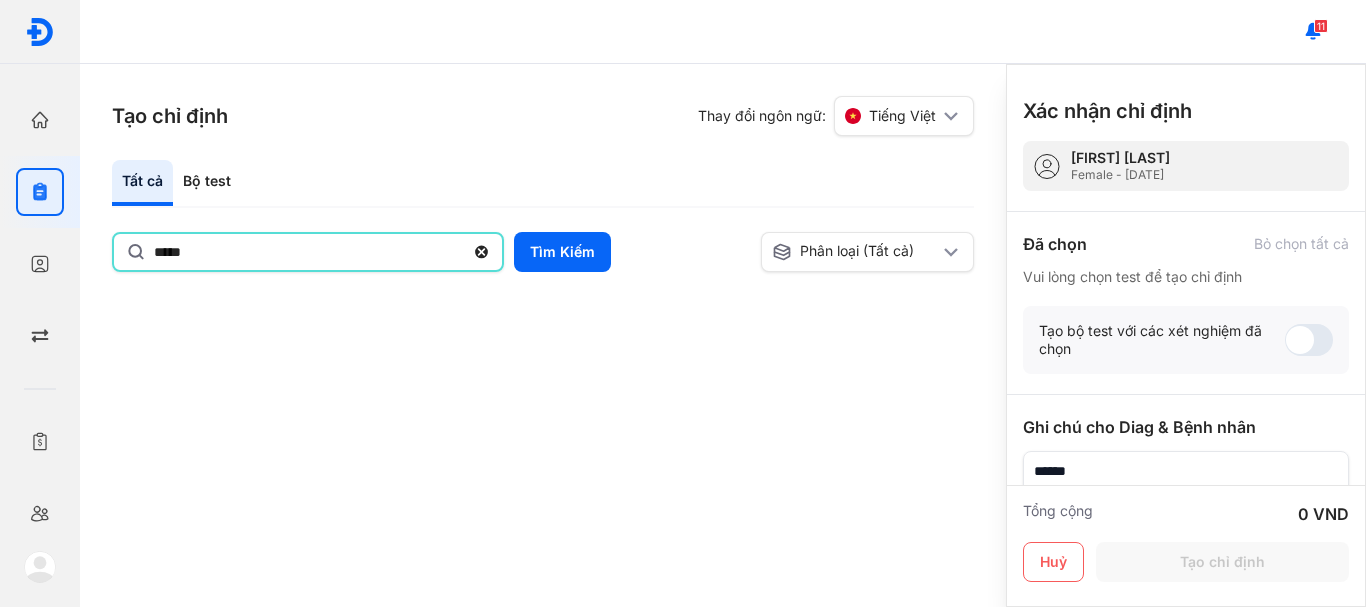 type on "*****" 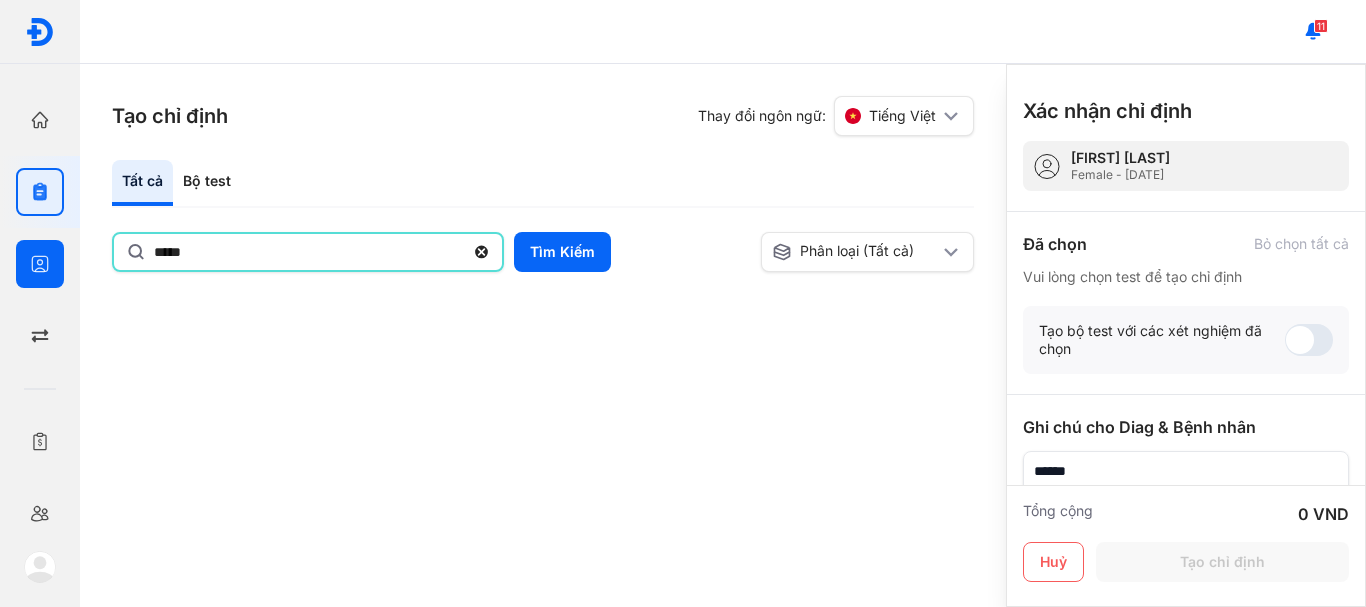 drag, startPoint x: 413, startPoint y: 255, endPoint x: 0, endPoint y: 255, distance: 413 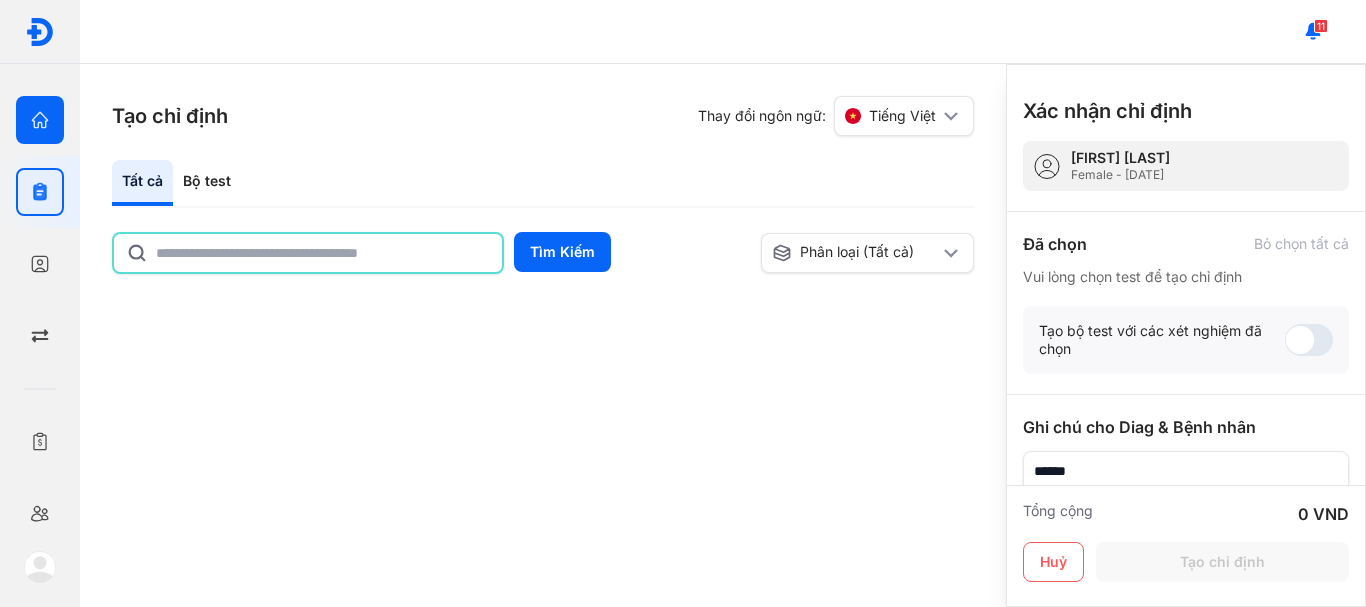 click on "Trang chủ Tổng quan hoạt động của phòng khám" at bounding box center (40, 120) 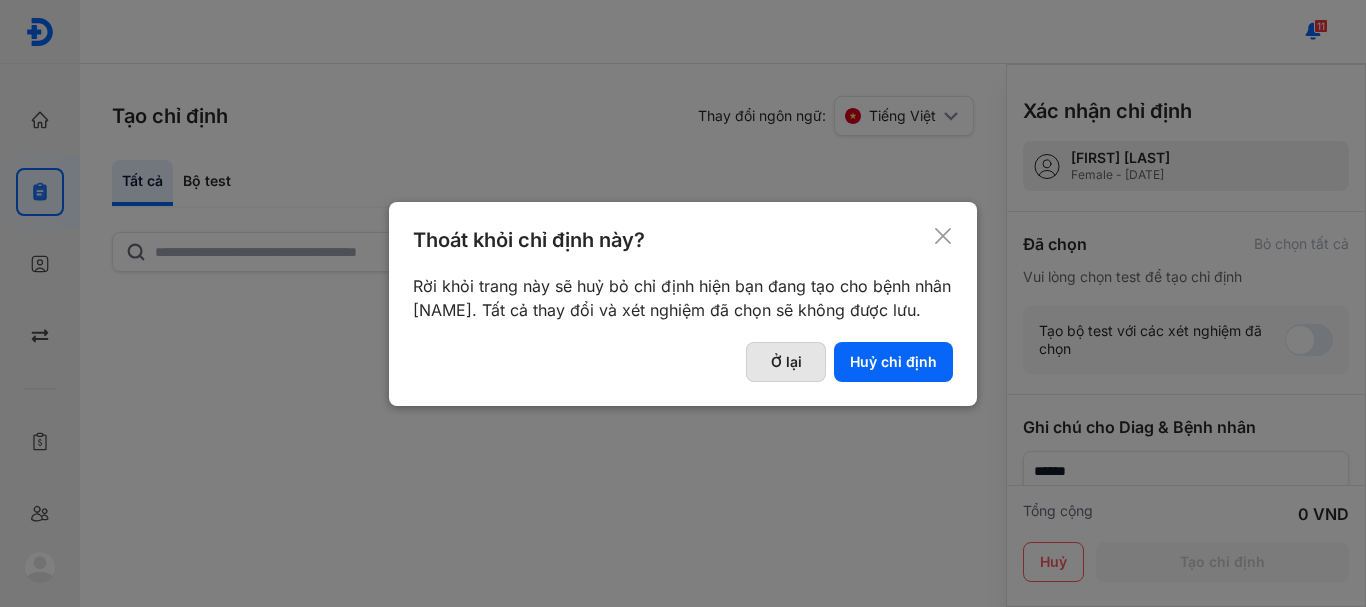 click on "Ở lại" at bounding box center [786, 362] 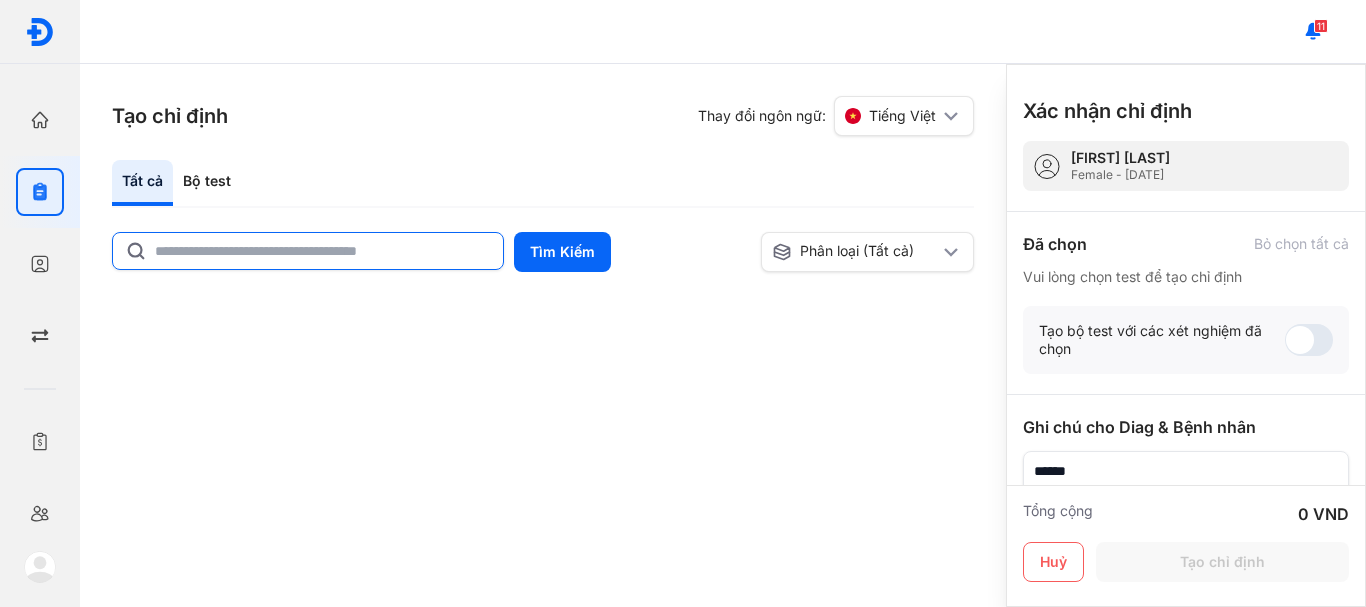 click 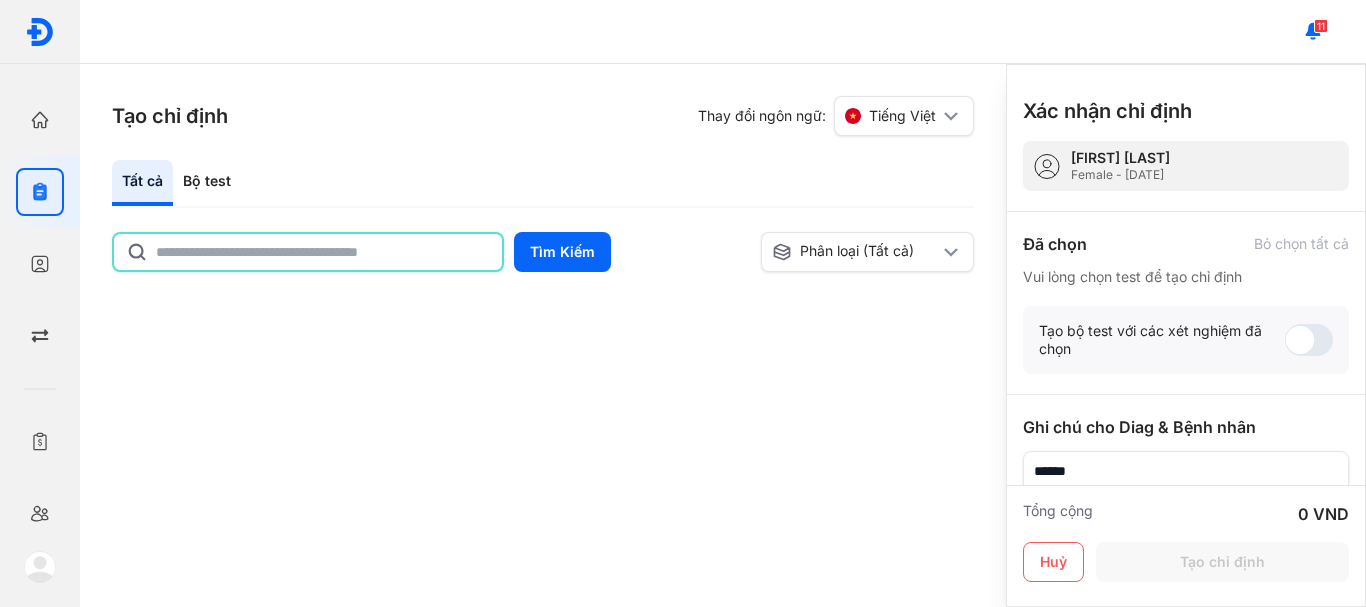 type on "*" 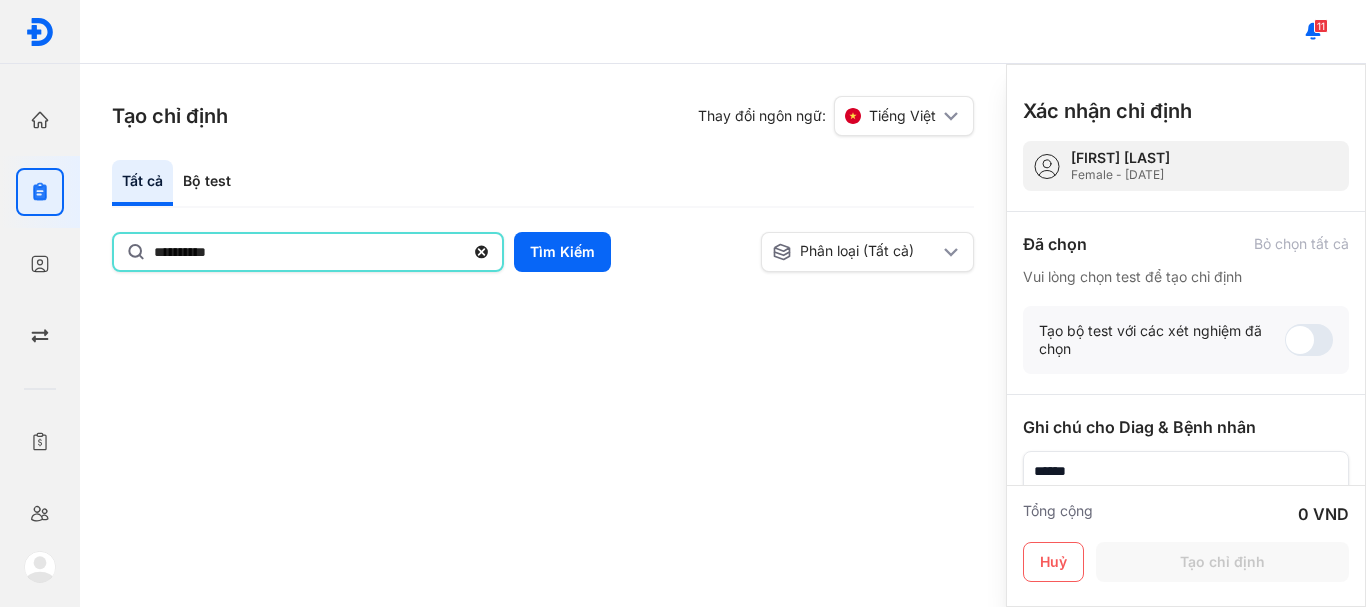 type on "**********" 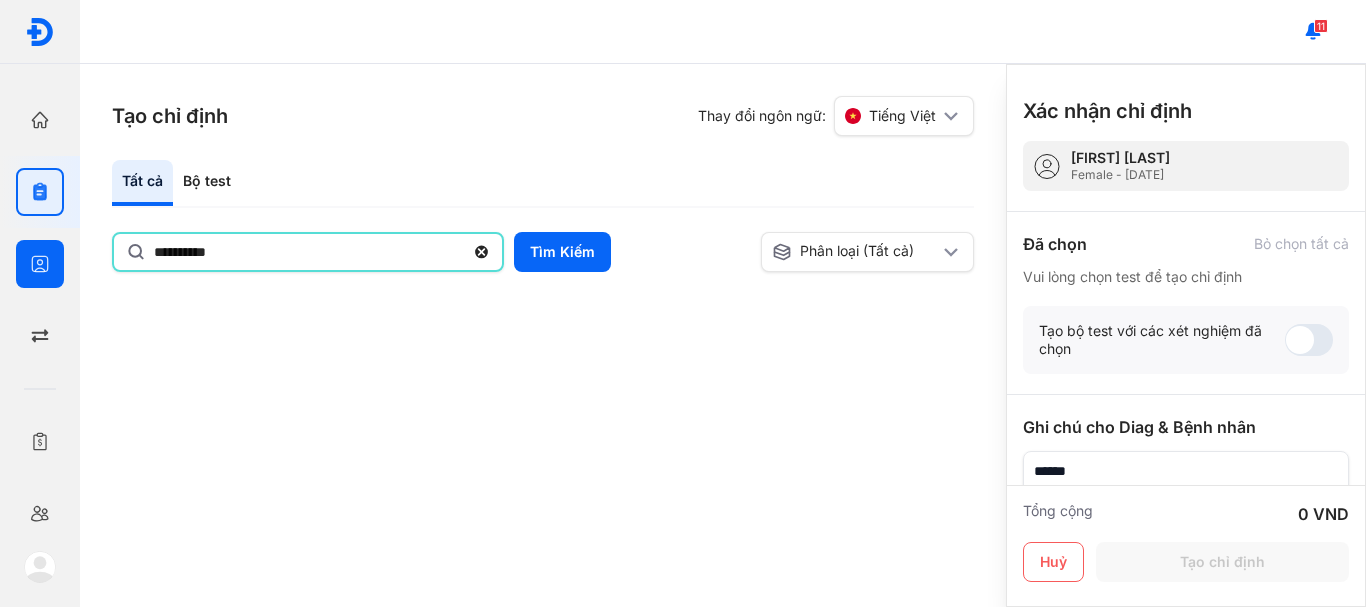 drag, startPoint x: 404, startPoint y: 257, endPoint x: 0, endPoint y: 268, distance: 404.14972 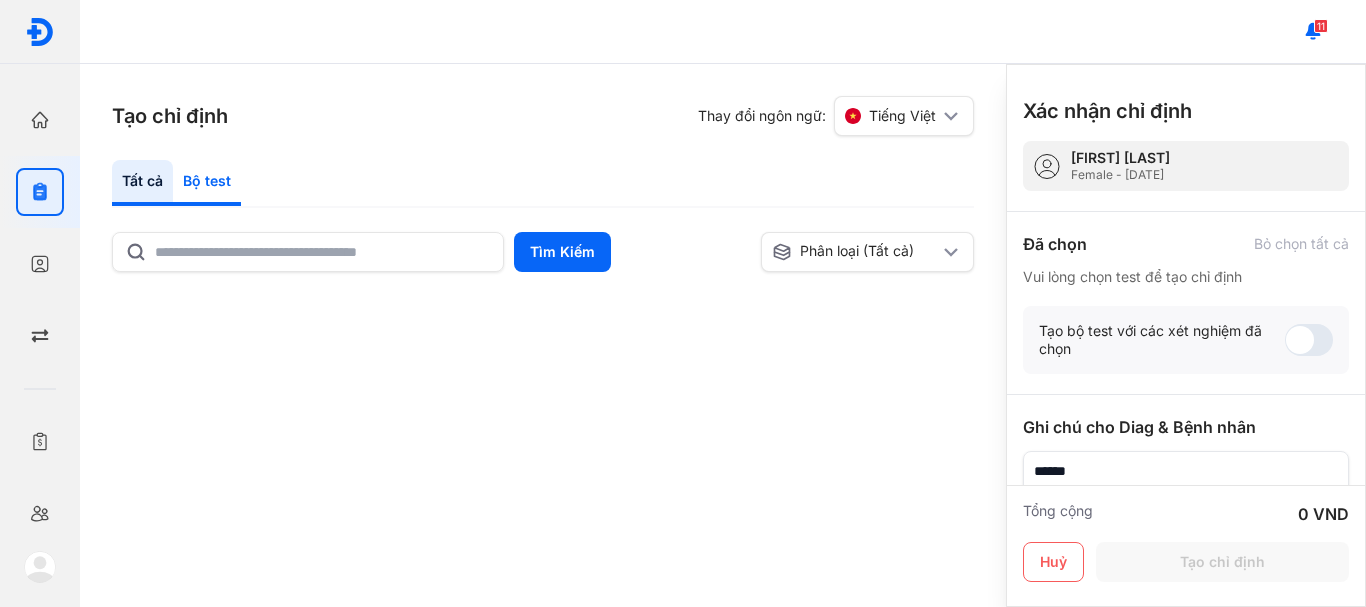 click on "Bộ test" 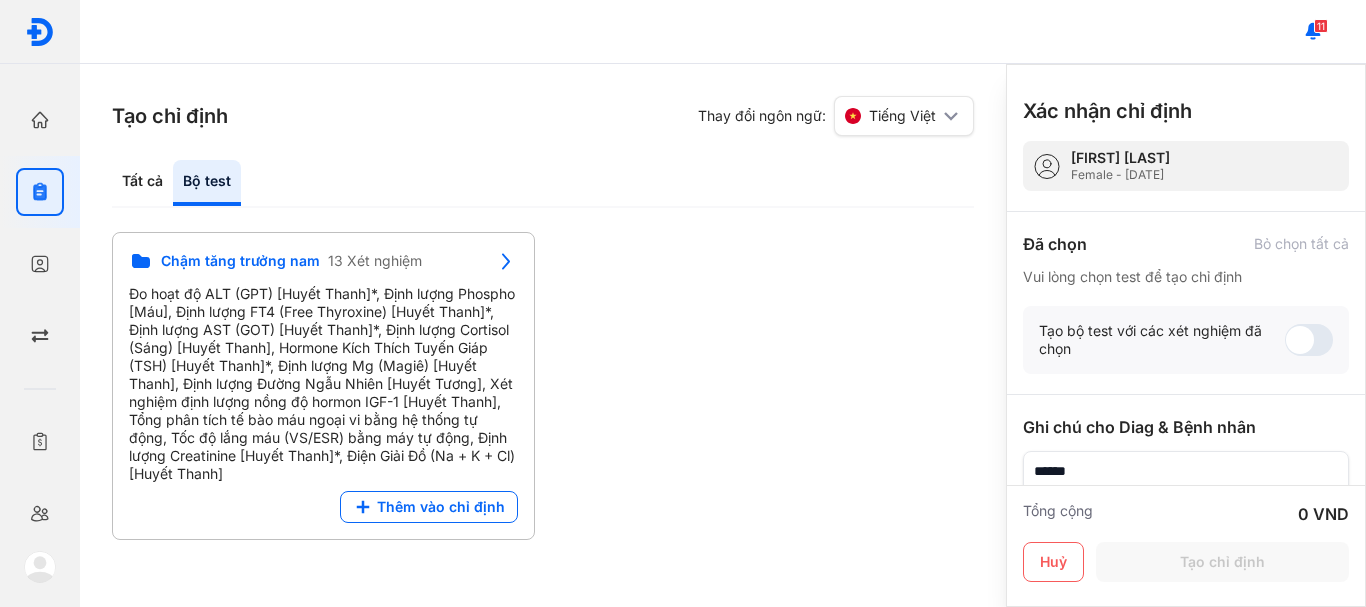 click on "Bộ test" 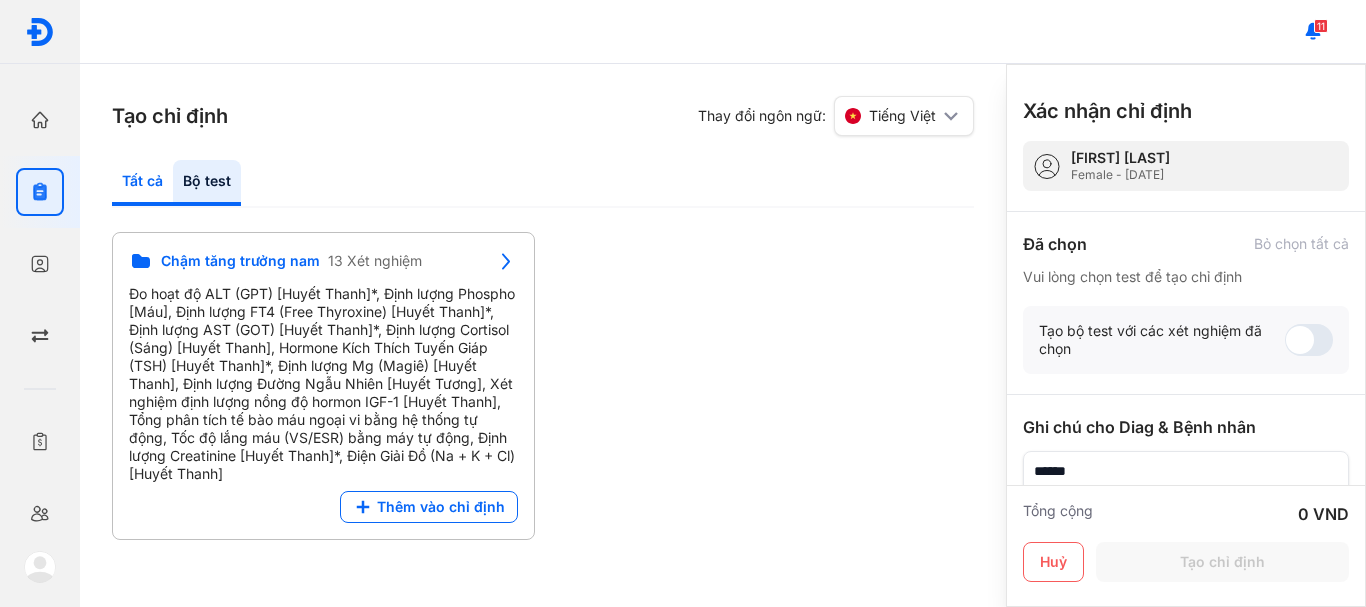 click on "Tất cả" 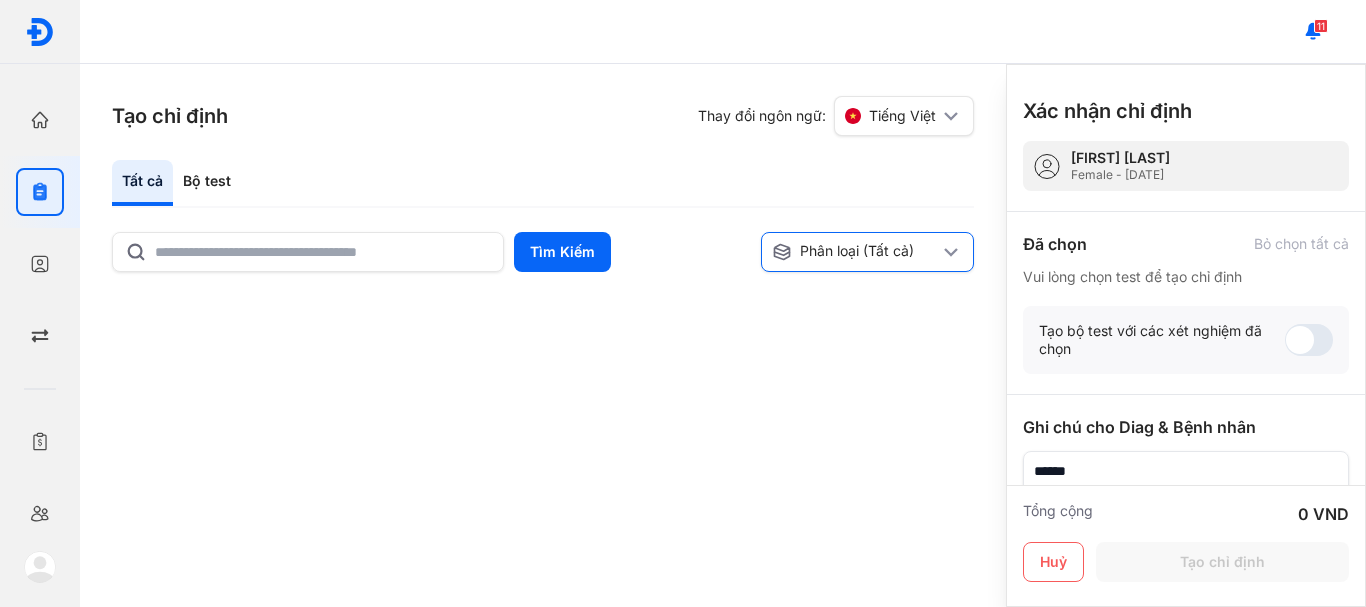 click on "Phân loại (Tất cả)" at bounding box center [868, 252] 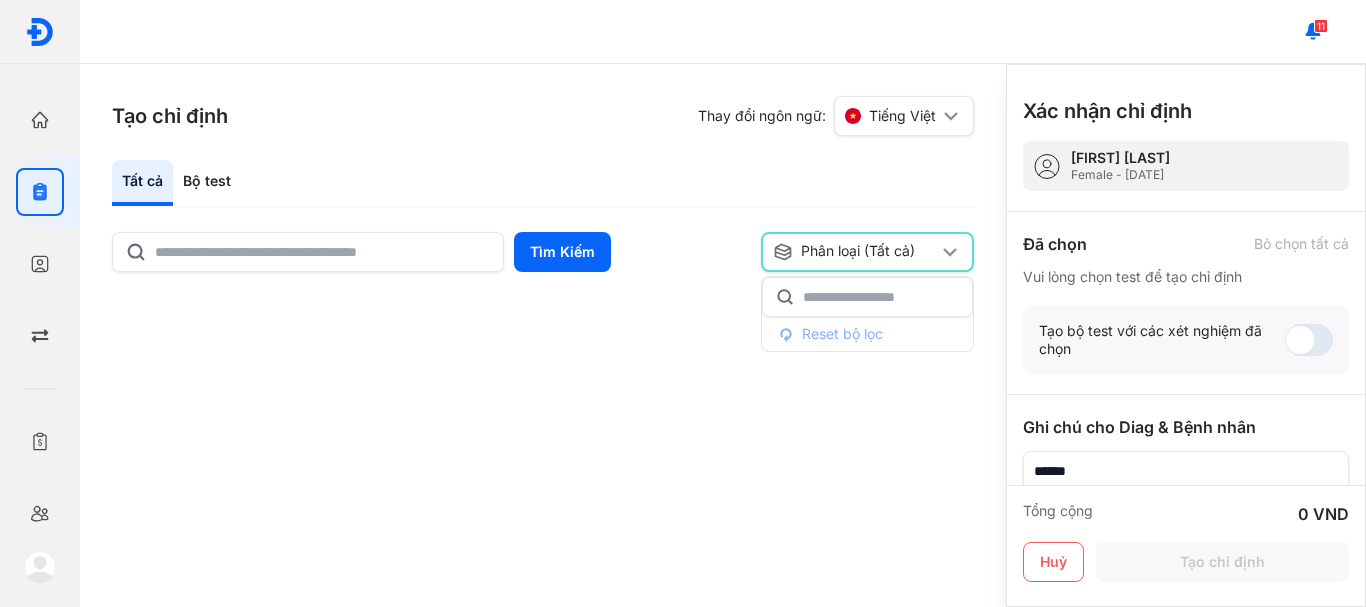 click on "Tạo chỉ định Thay đổi ngôn ngữ:  Tiếng Việt Tất cả Bộ test Tìm Kiếm  Phân loại (Tất cả)  Reset bộ lọc Lưu làm chế độ xem mặc định Chậm tăng trưởng nam 13 Xét nghiệm Đo hoạt độ ALT (GPT) [Huyết Thanh]*, Định lượng Phospho [Máu], Định lượng FT4 (Free Thyroxine) [Huyết Thanh]*, Định lượng AST (GOT) [Huyết Thanh]*, Định lượng Cortisol (Sáng) [Huyết Thanh], Hormone Kích Thích Tuyến Giáp (TSH) [Huyết Thanh]*, Định lượng Mg (Magiê) [Huyết Thanh], Định lượng Đường Ngẫu Nhiên [Huyết Tương], Xét nghiệm định lượng nồng độ hormon IGF-1 [Huyết Thanh], Tổng phân tích tế bào máu ngoại vi bằng hệ thống tự động, Tốc độ lắng máu (VS/ESR) bằng máy tự động, Định lượng Creatinine [Huyết Thanh]*, Điện Giải Đồ (Na + K + Cl) [Huyết Thanh] Thêm vào chỉ định" at bounding box center (543, 335) 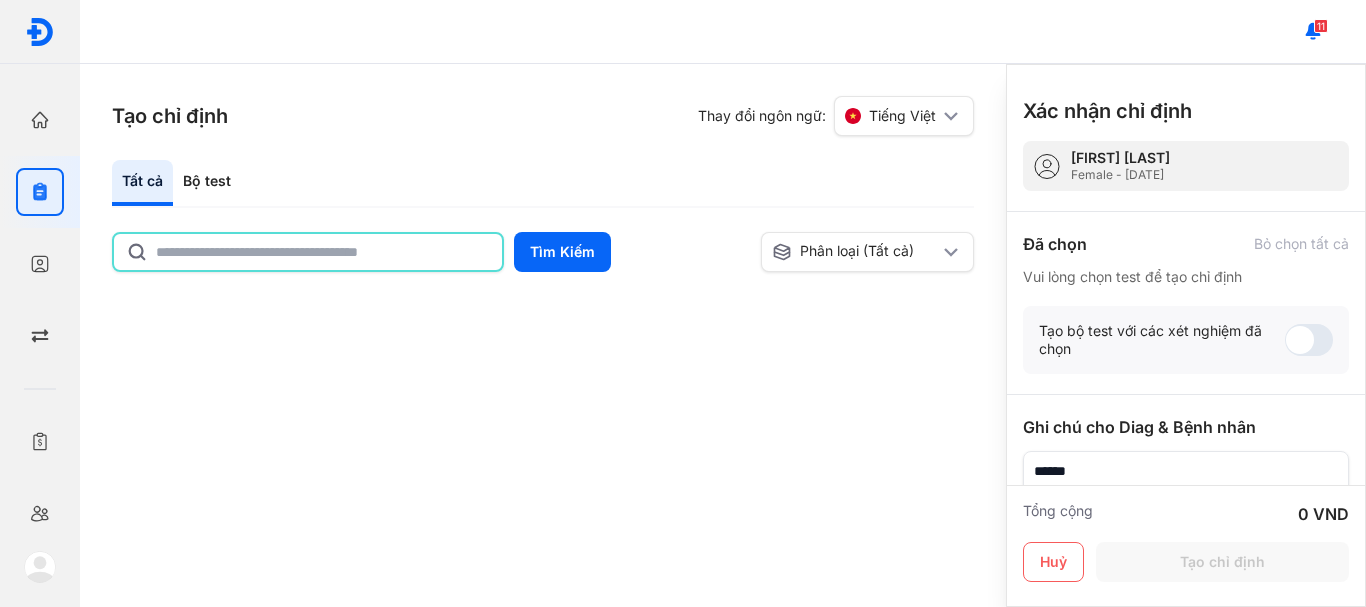 click 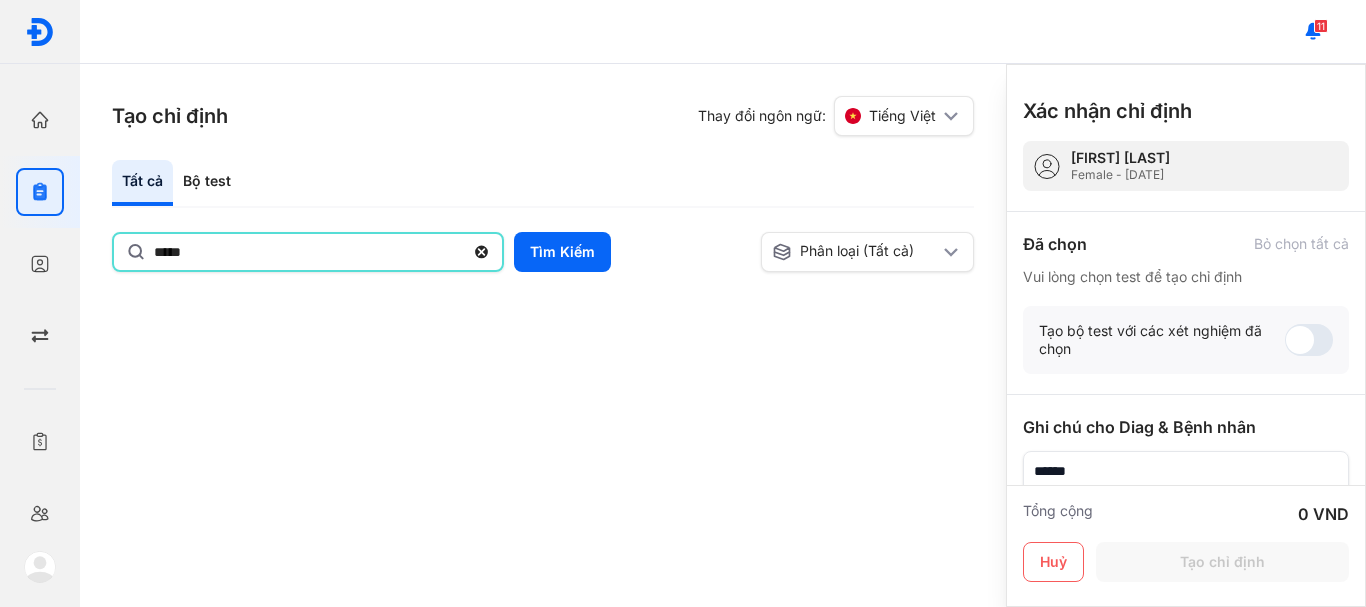 type on "*****" 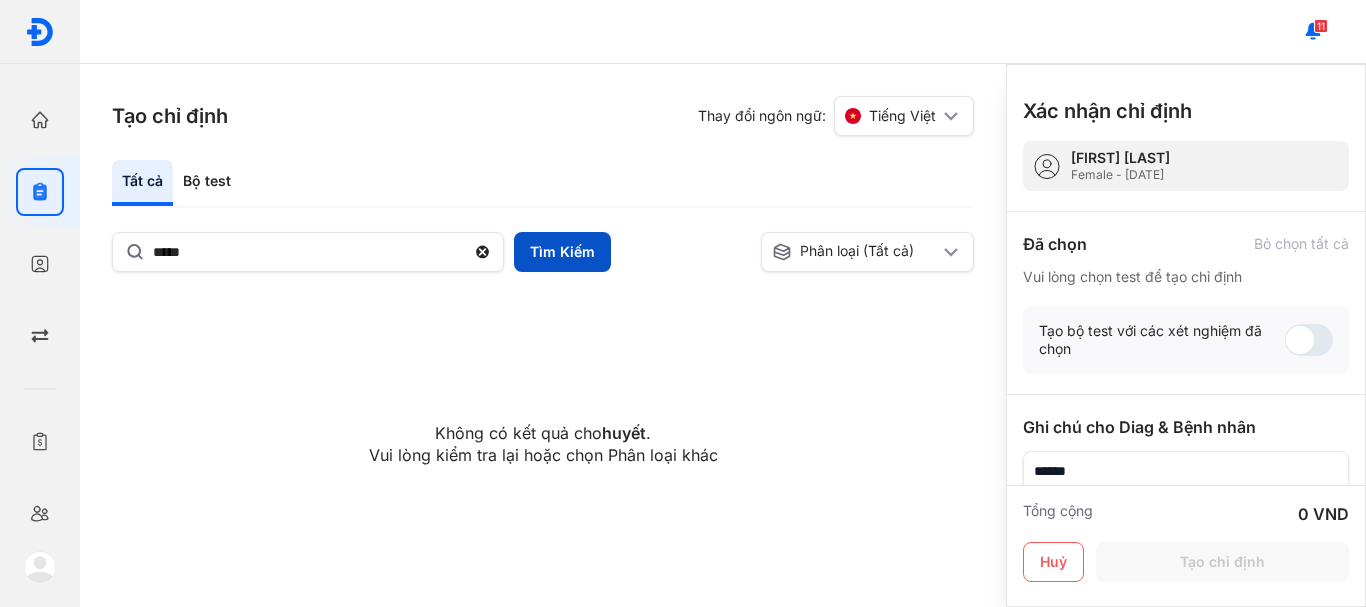 click on "Tìm Kiếm" at bounding box center [562, 252] 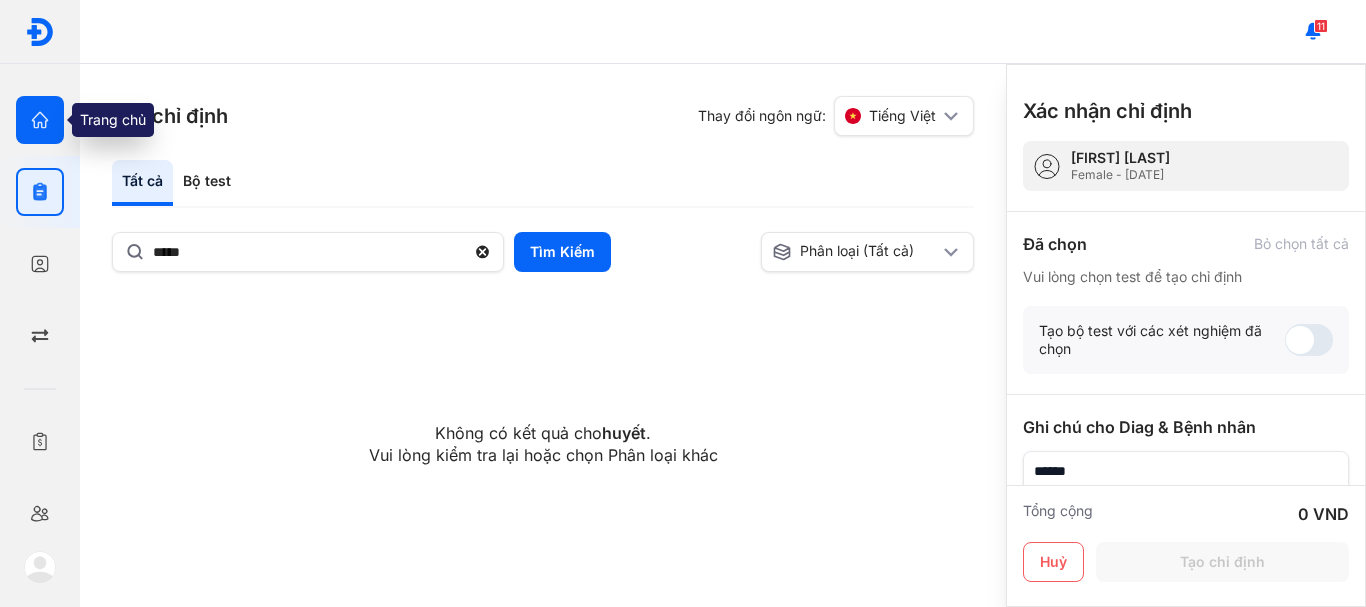 click 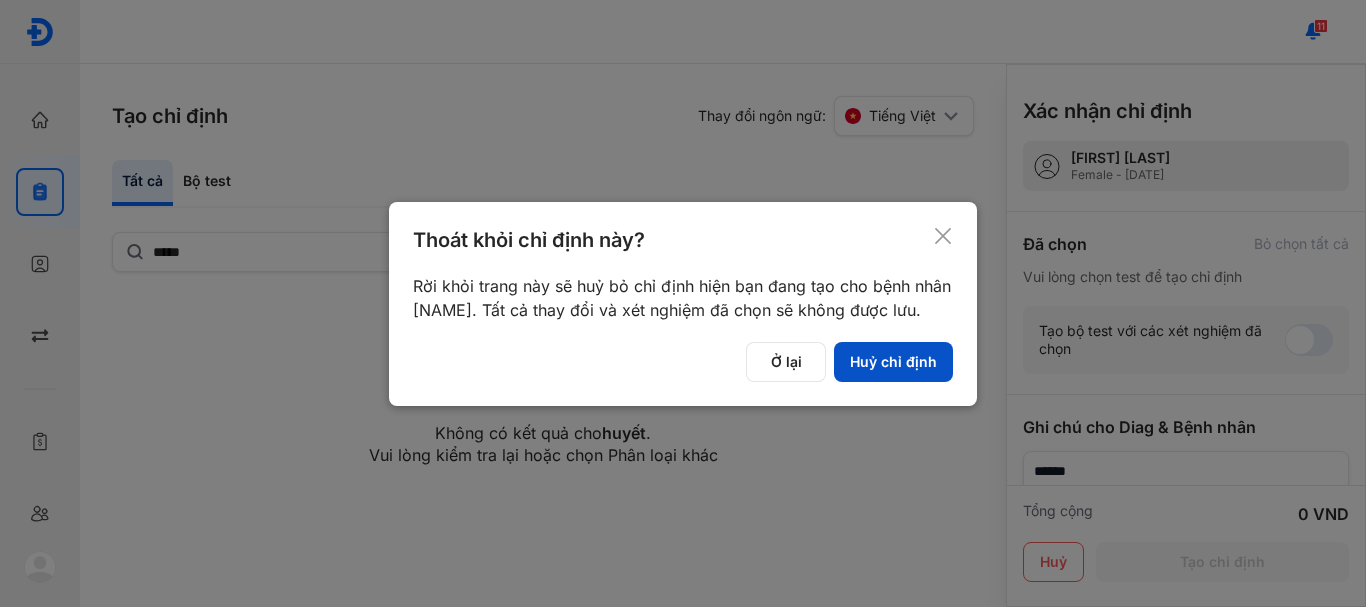 click on "Huỷ chỉ định" at bounding box center (893, 362) 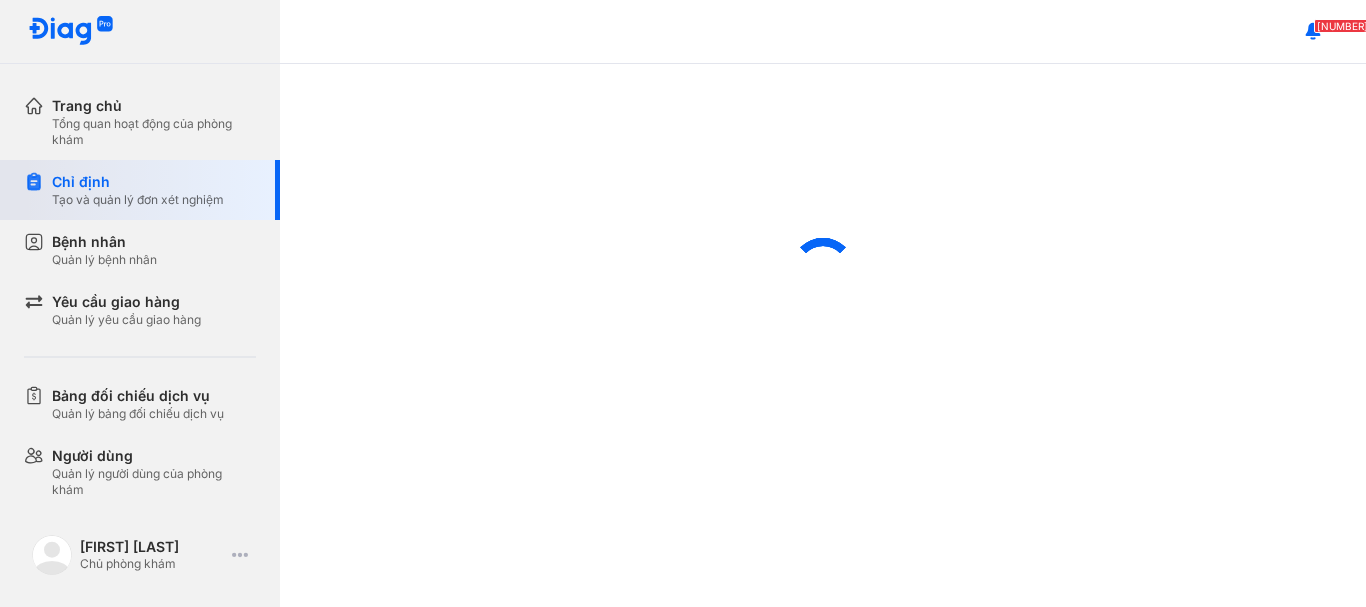 scroll, scrollTop: 0, scrollLeft: 0, axis: both 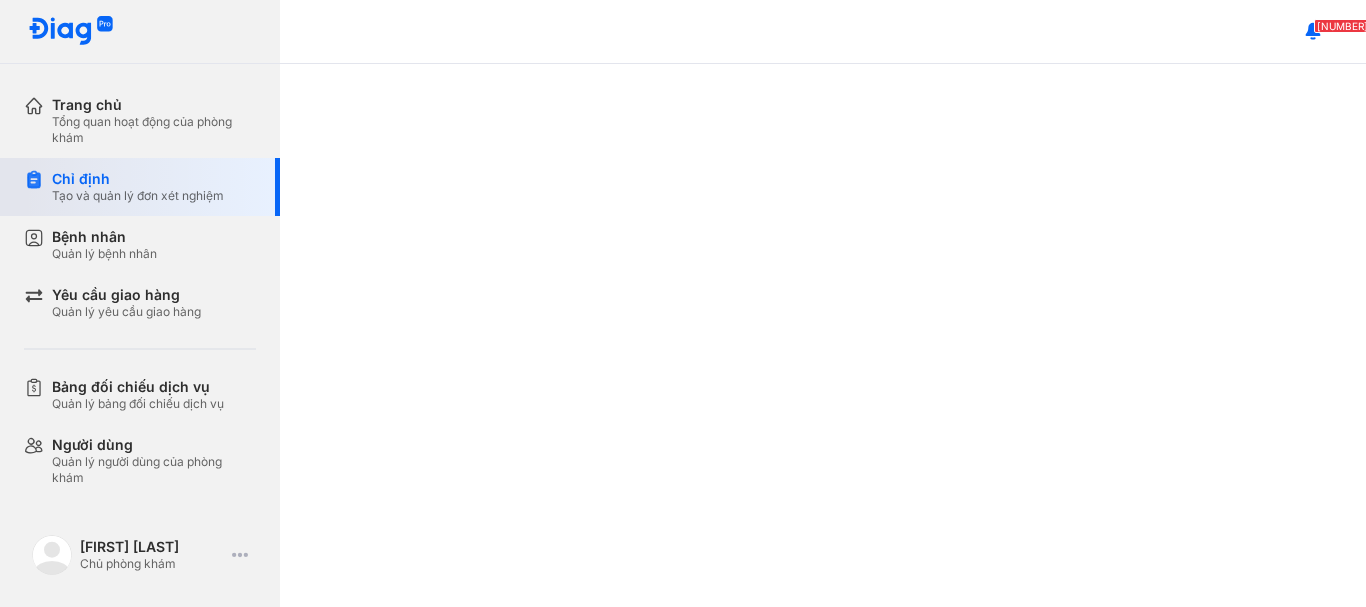 click on "Tạo và quản lý đơn xét nghiệm" at bounding box center [138, 196] 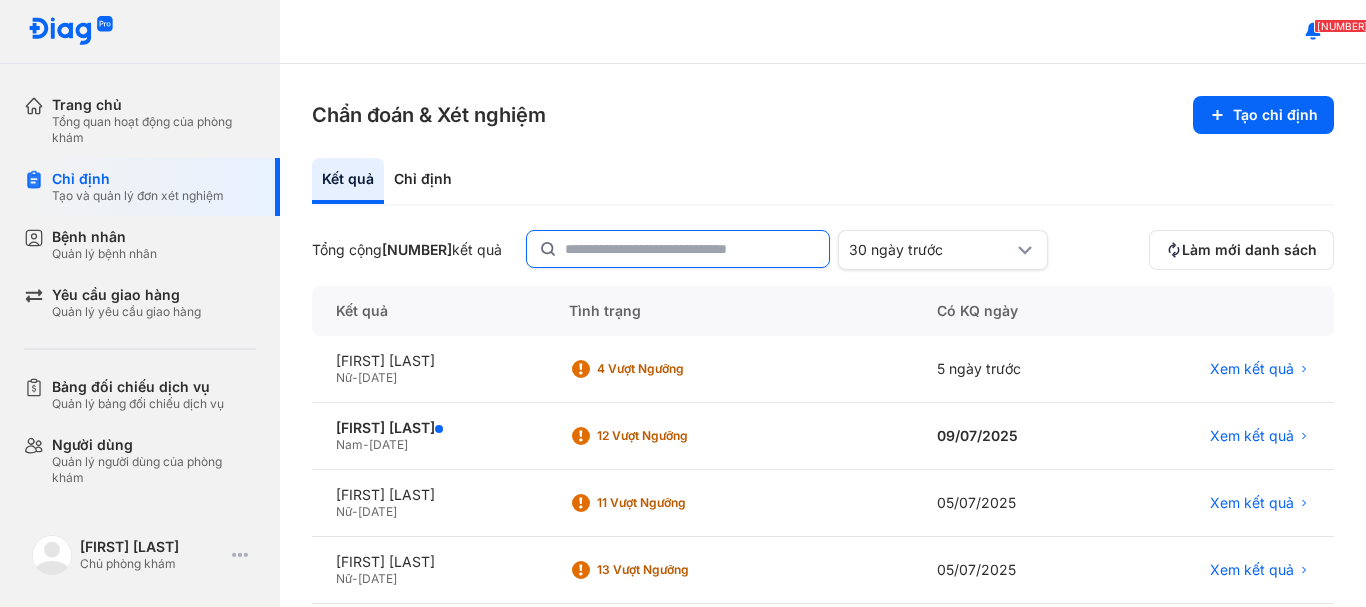 click 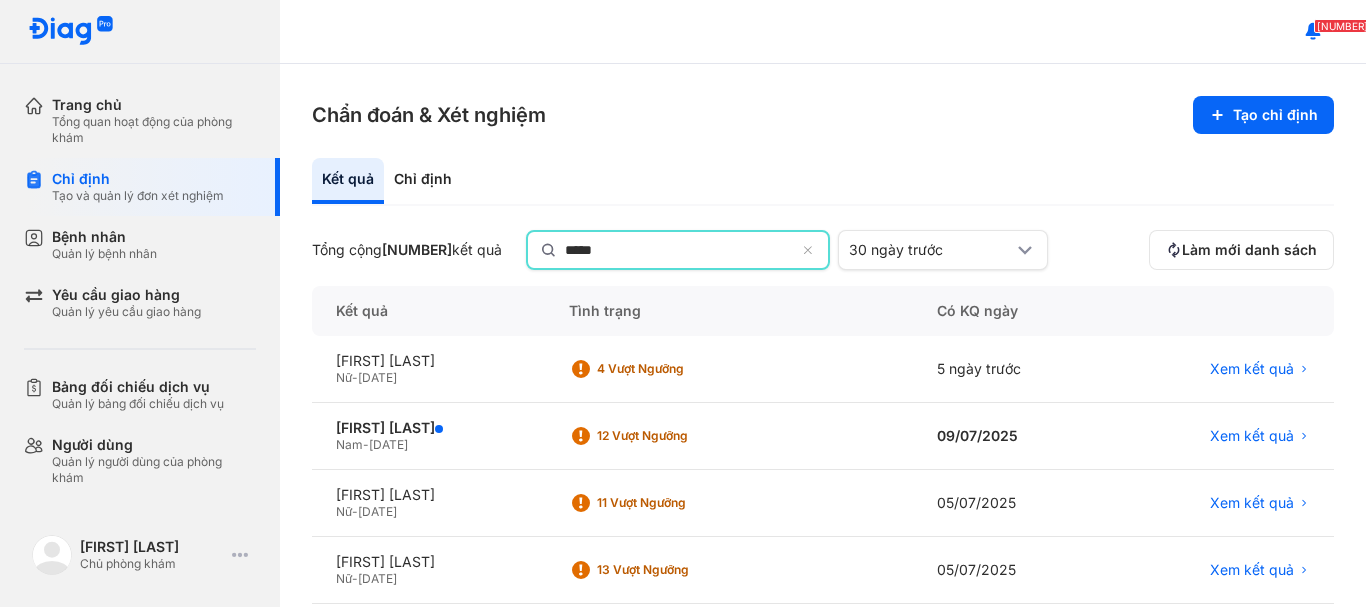 type on "*****" 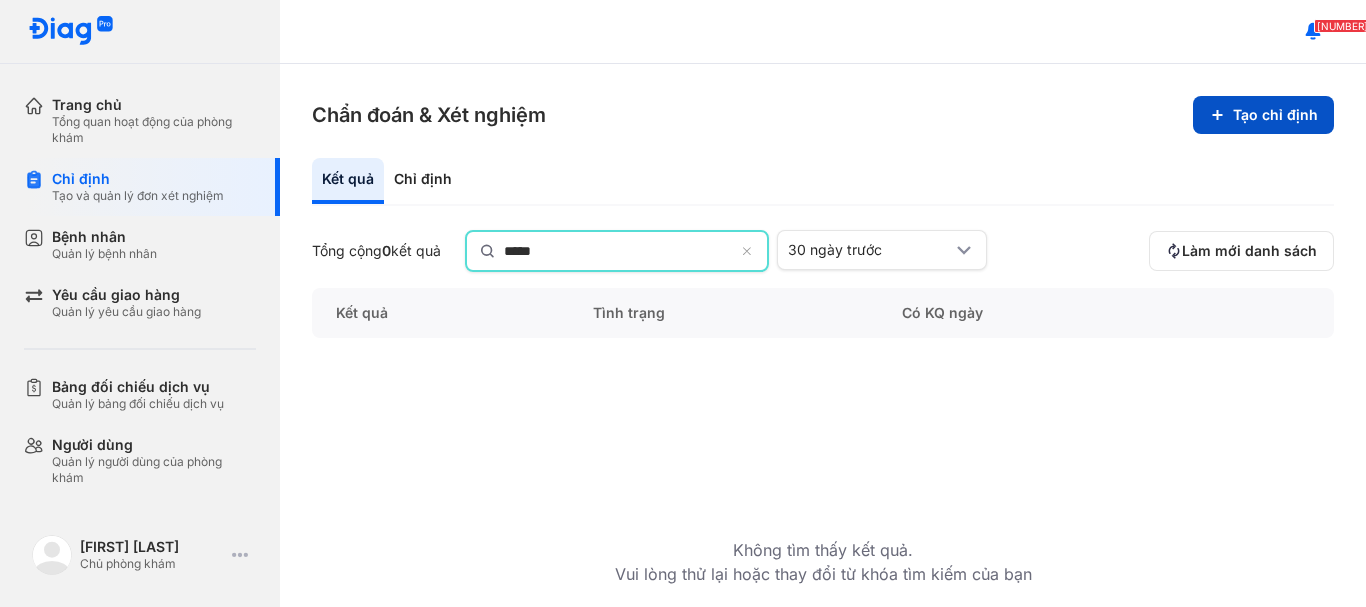 click on "Tạo chỉ định" at bounding box center [1263, 115] 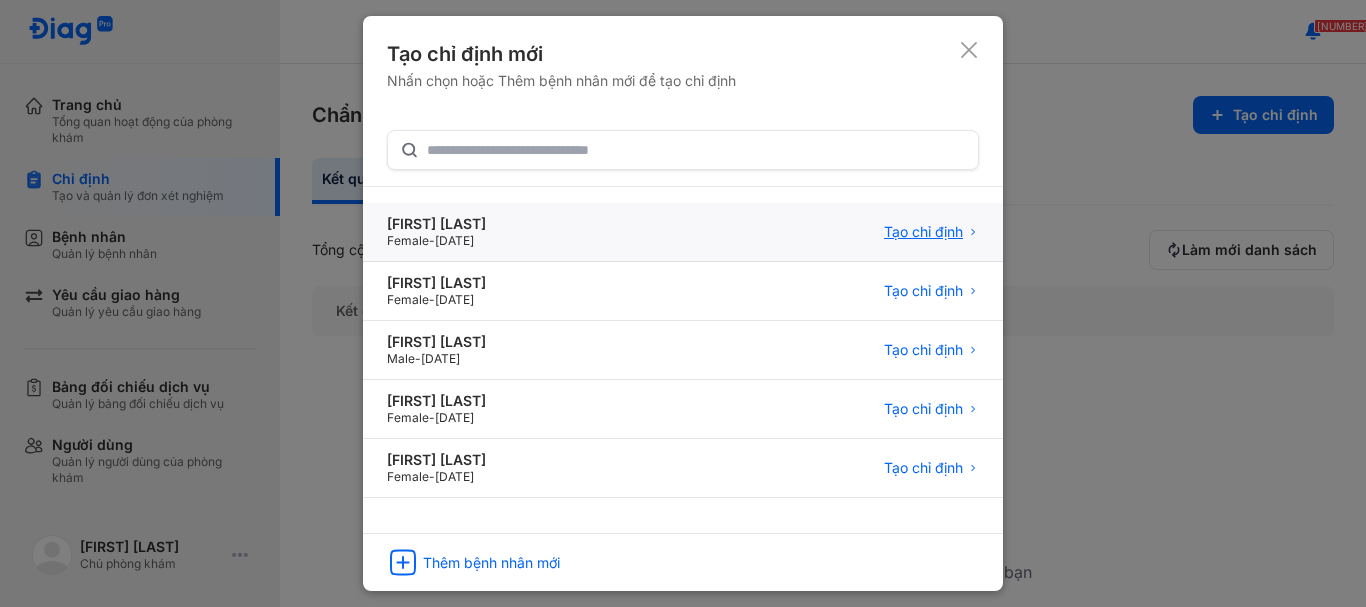 click on "Tạo chỉ định" at bounding box center [923, 232] 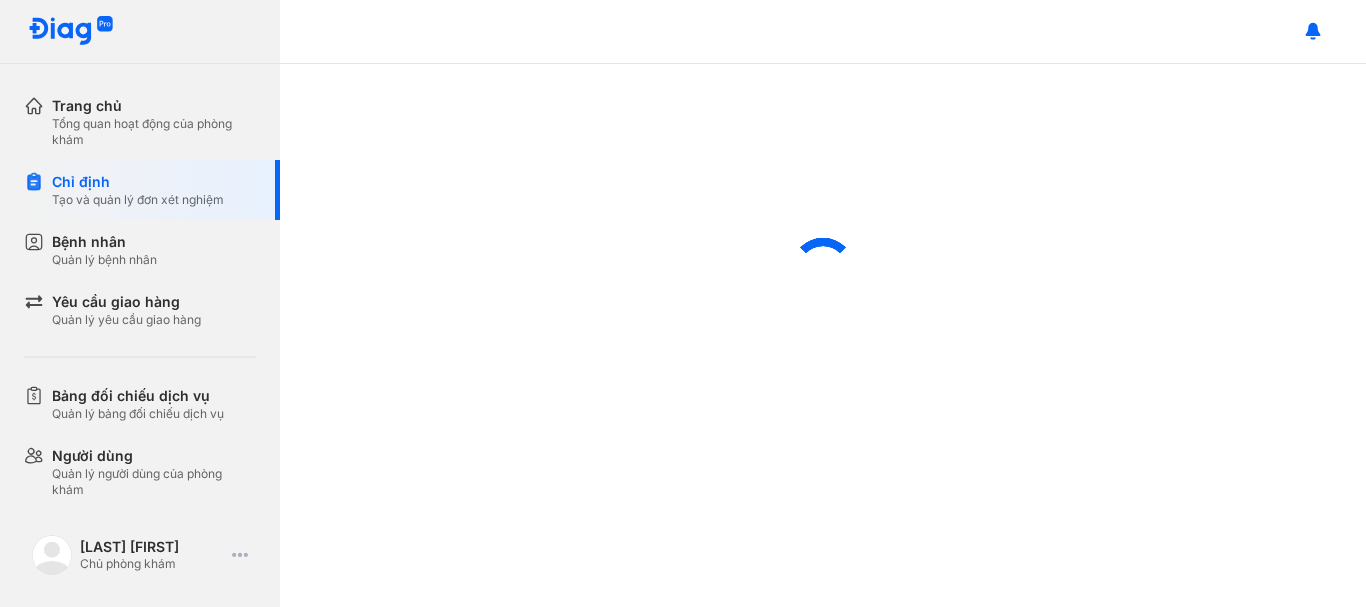 scroll, scrollTop: 0, scrollLeft: 0, axis: both 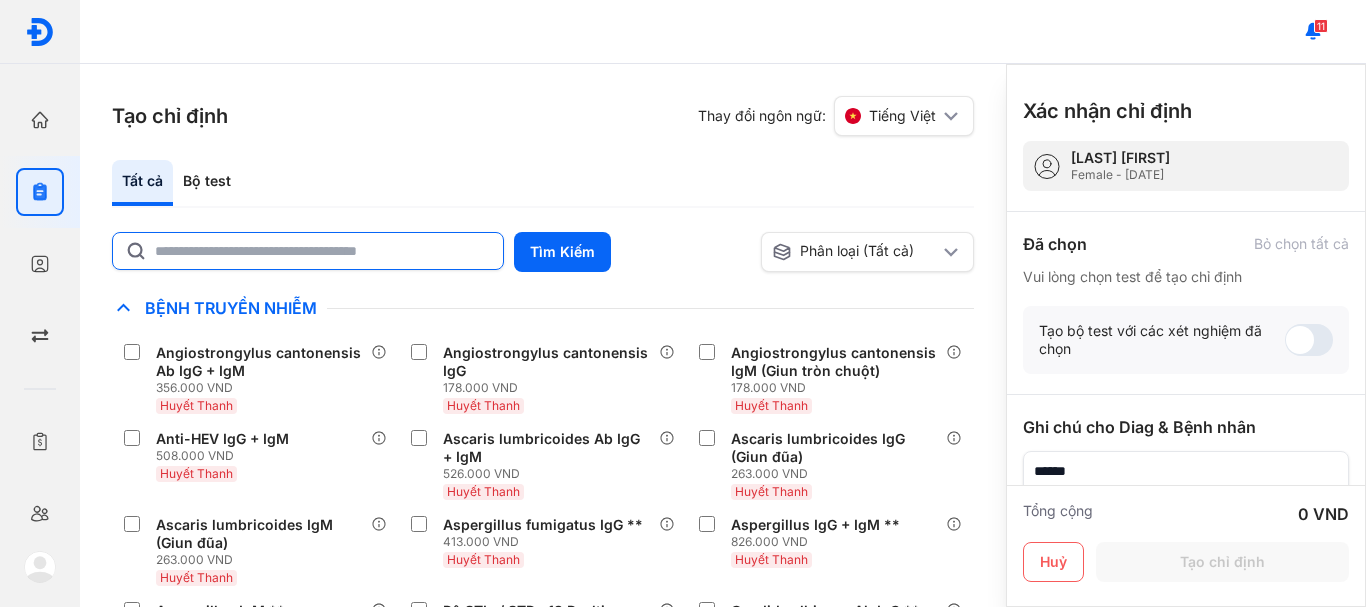 click 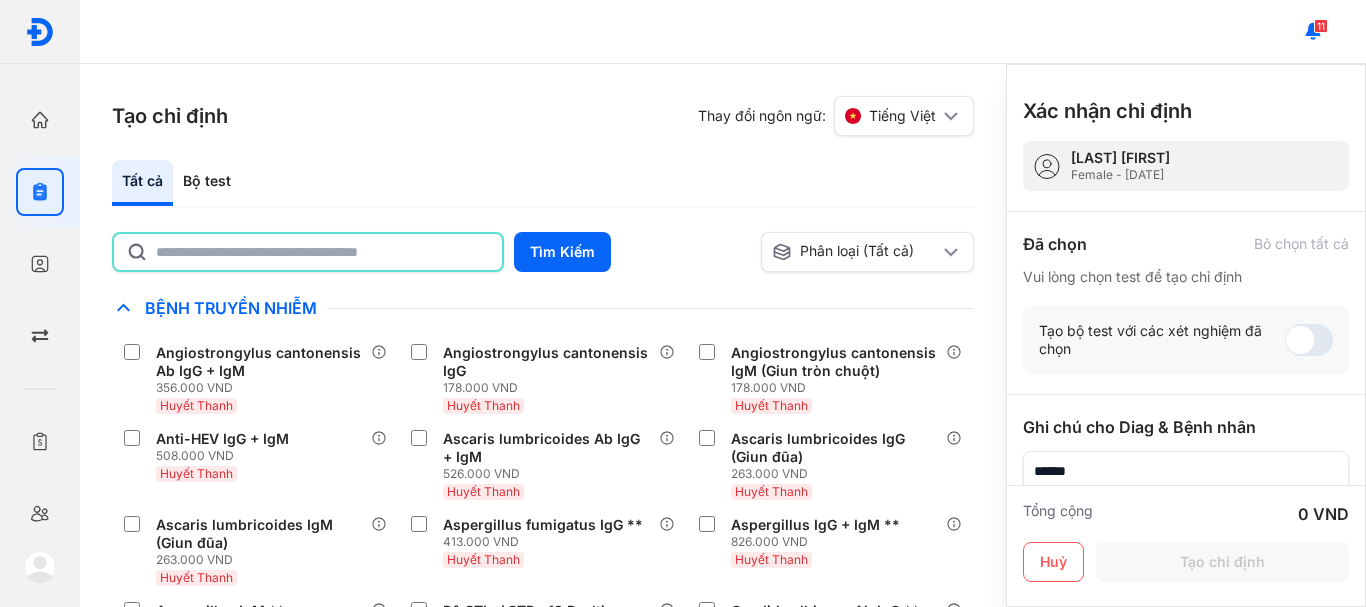 type on "*" 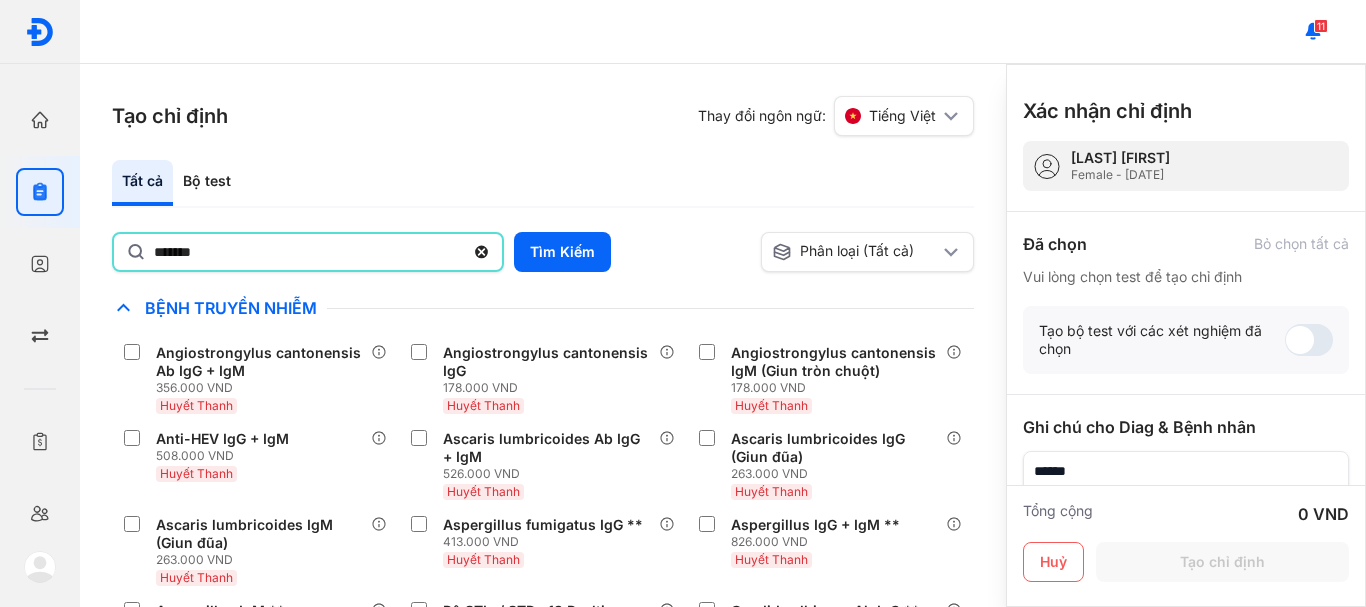 type on "*******" 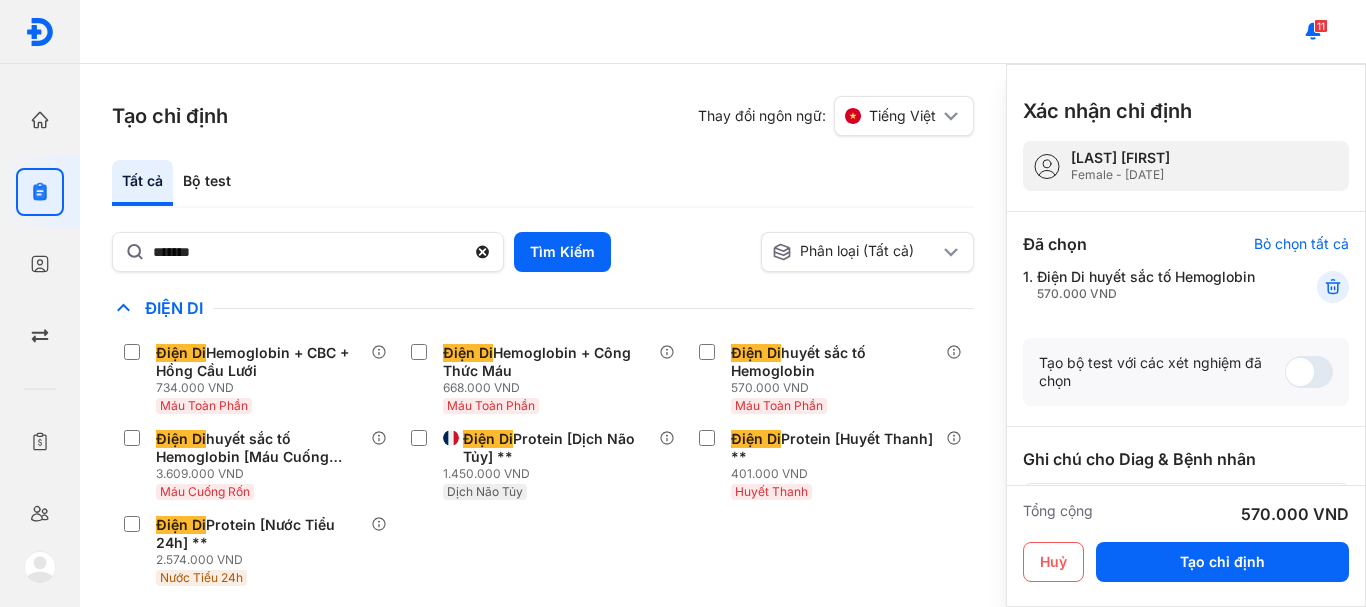 scroll, scrollTop: 100, scrollLeft: 0, axis: vertical 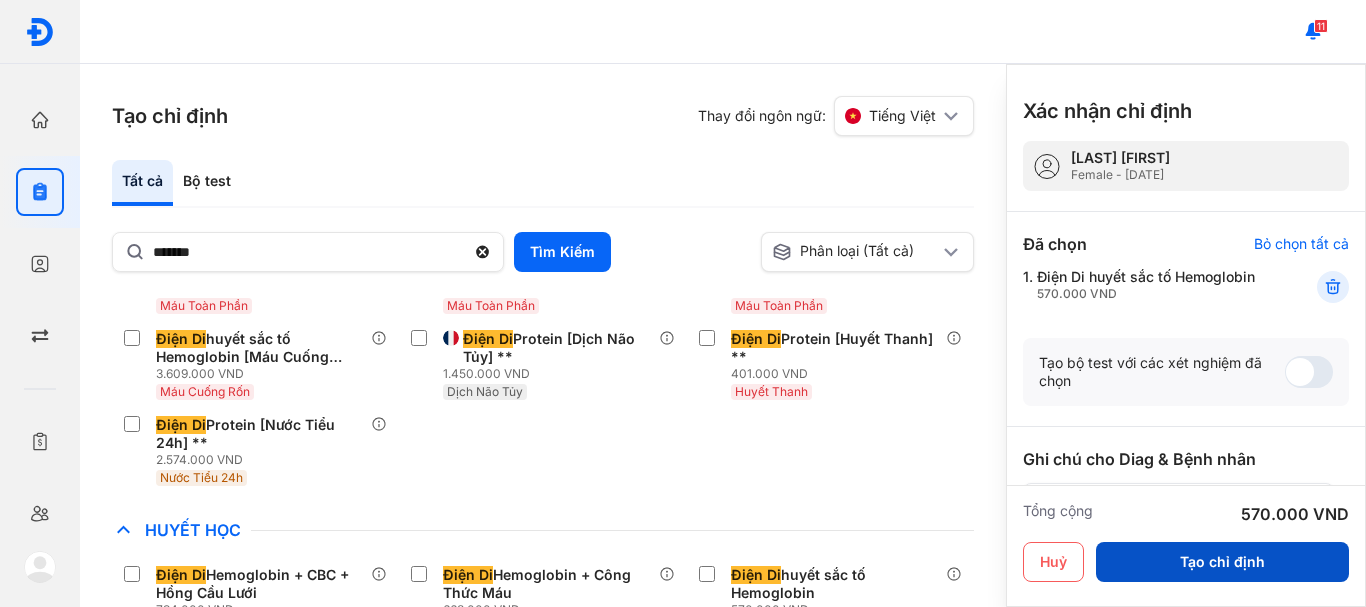 click on "Tạo chỉ định" at bounding box center (1222, 562) 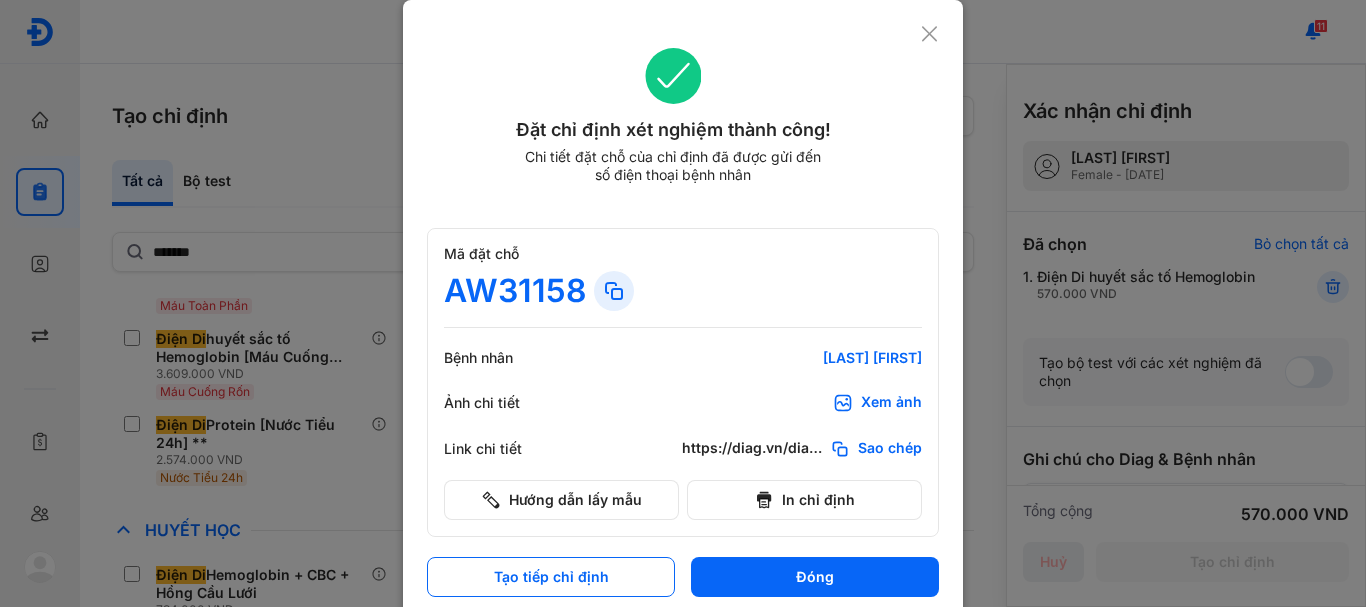 scroll, scrollTop: 0, scrollLeft: 0, axis: both 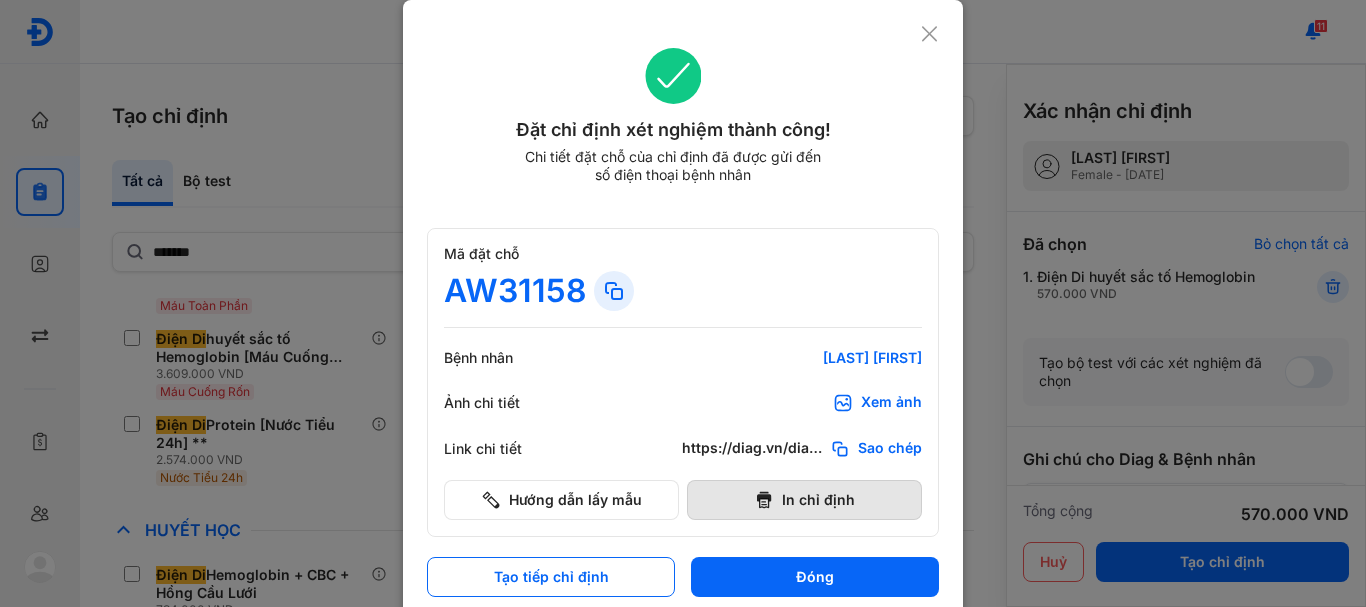 click on "In chỉ định" at bounding box center [804, 500] 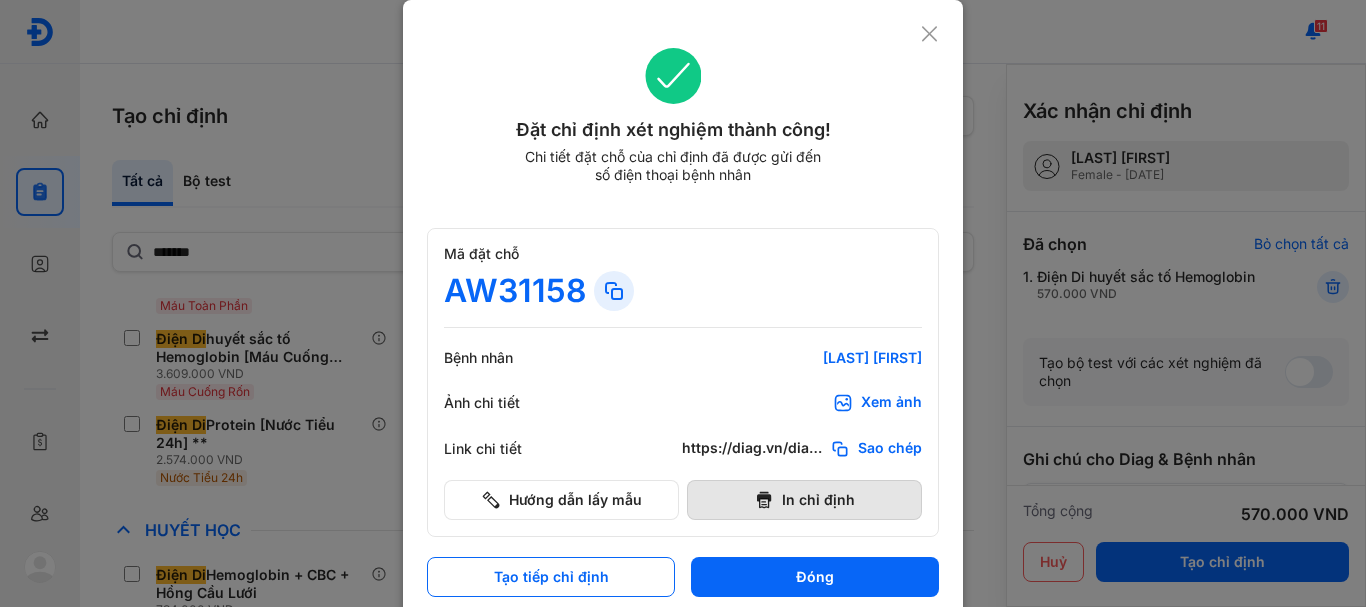 click on "In chỉ định" at bounding box center [804, 500] 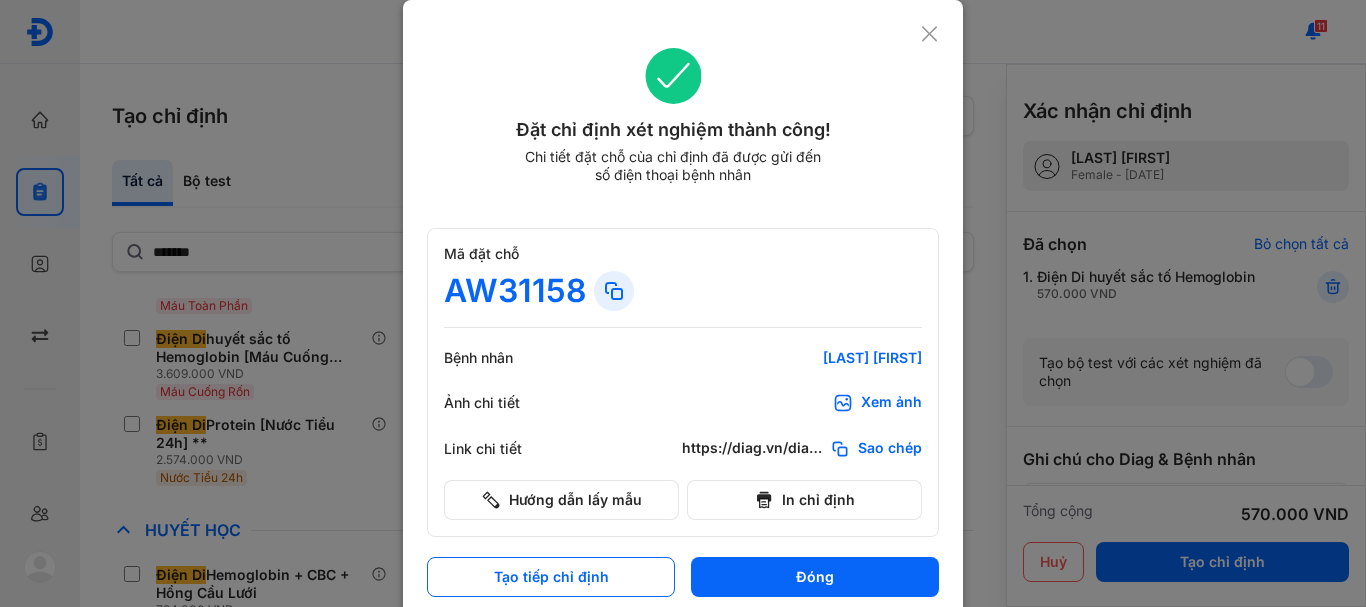 scroll, scrollTop: 14, scrollLeft: 0, axis: vertical 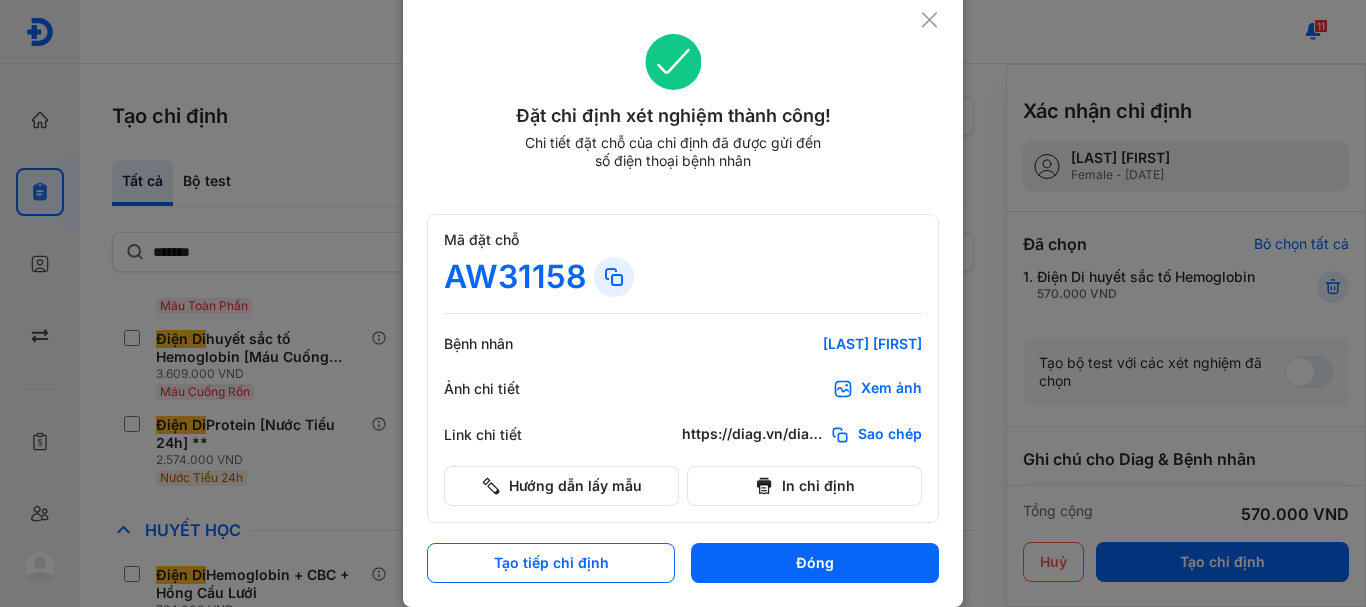 click on "Xem ảnh" at bounding box center [877, 389] 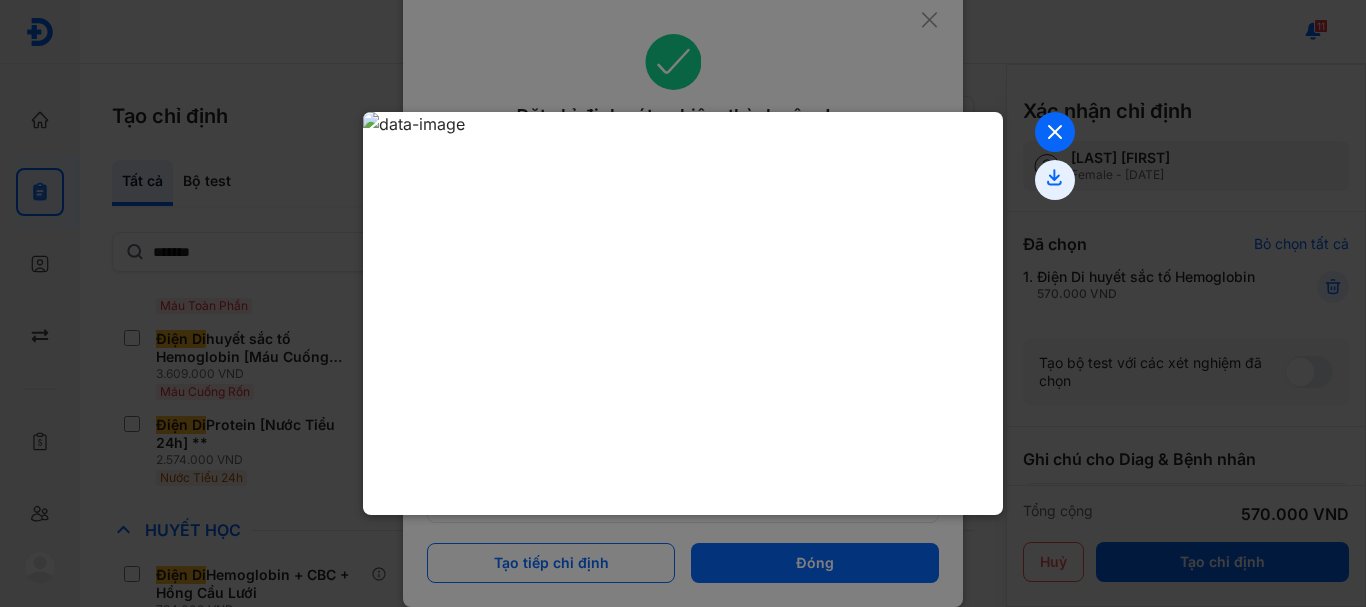 click 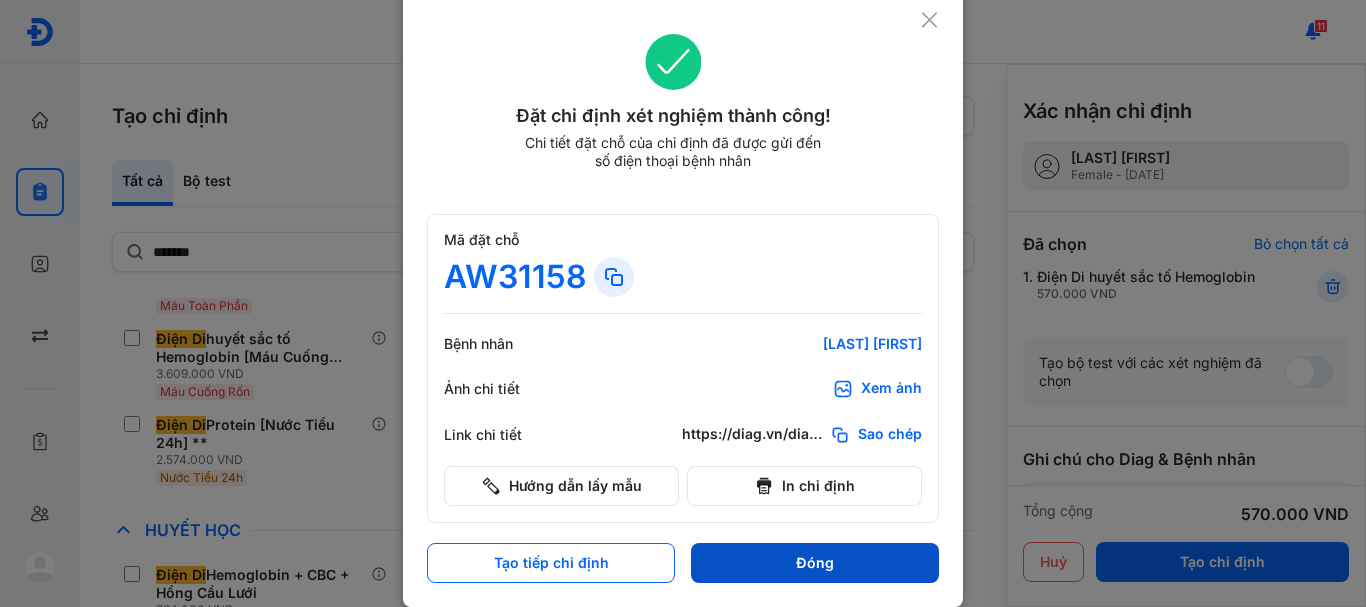 click on "Đóng" at bounding box center [815, 563] 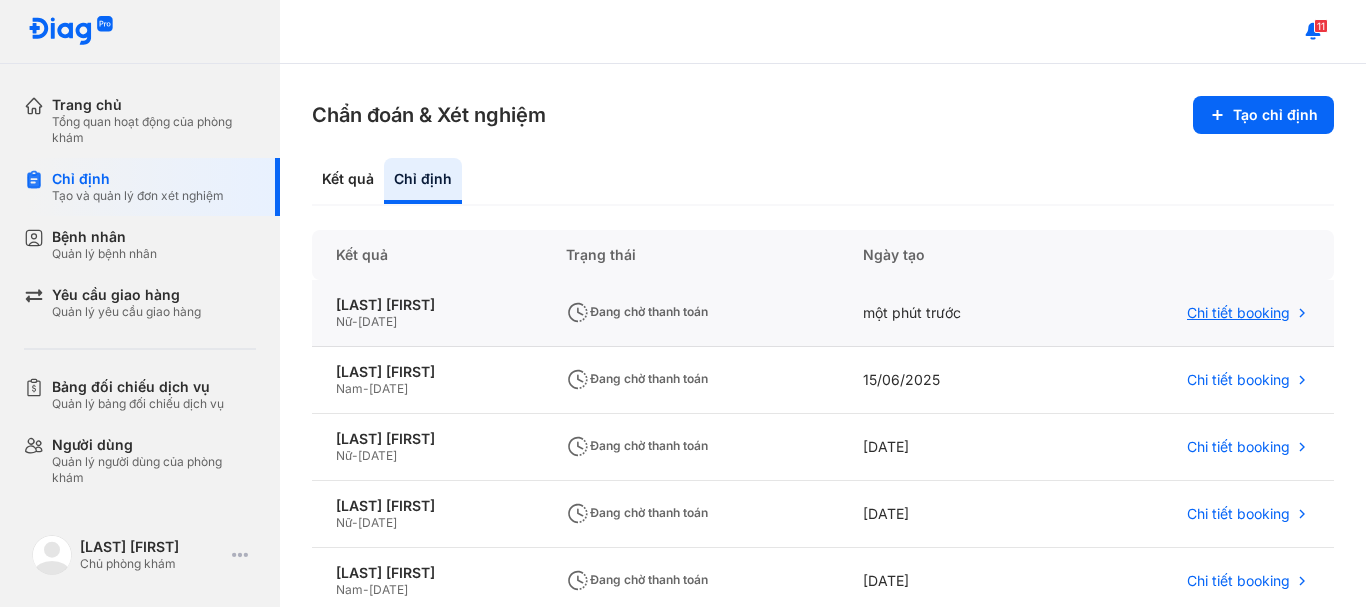 click on "Chi tiết booking" at bounding box center (1238, 313) 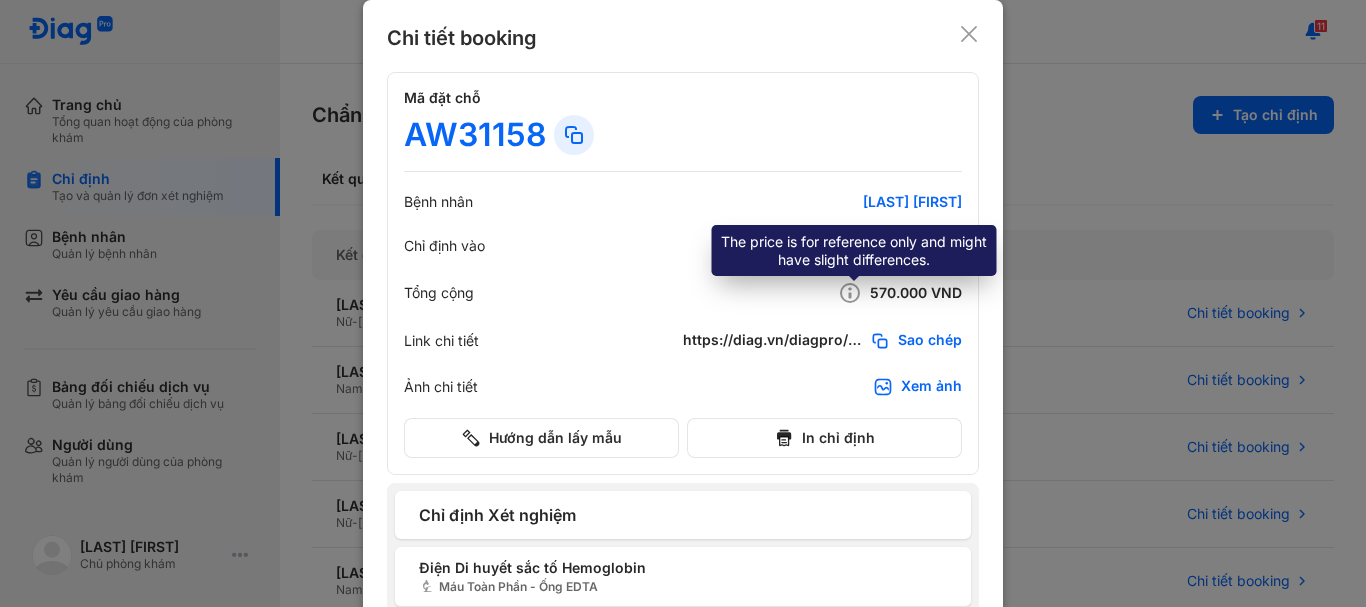 scroll, scrollTop: 52, scrollLeft: 0, axis: vertical 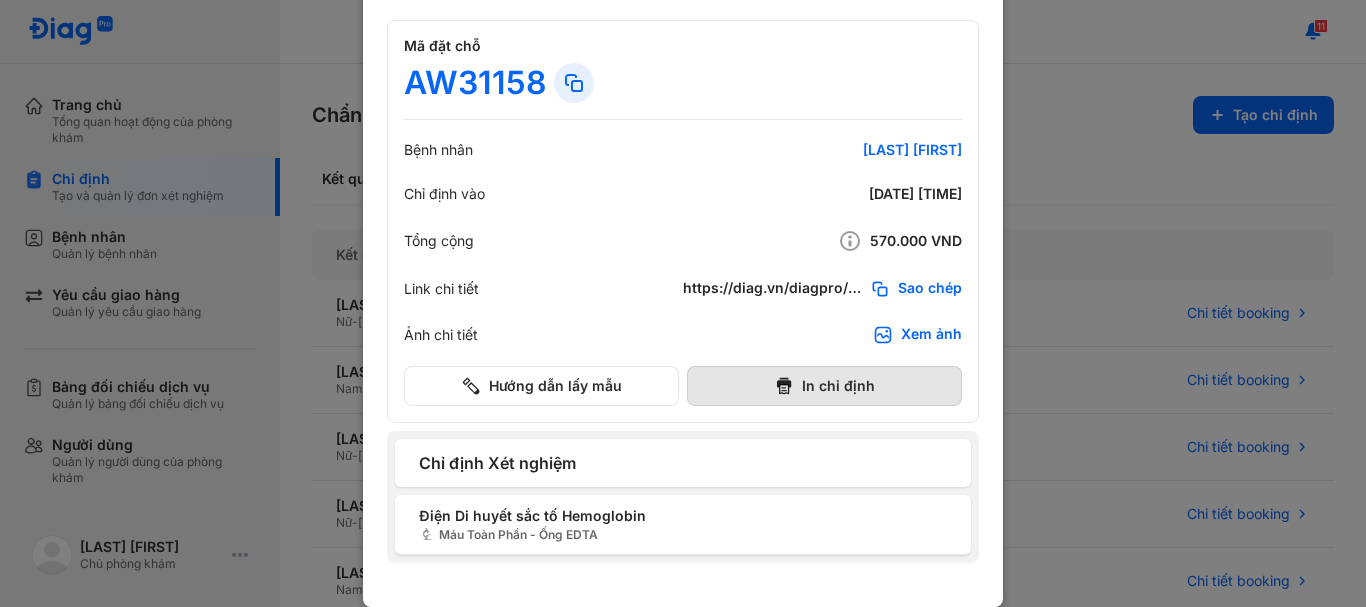 click 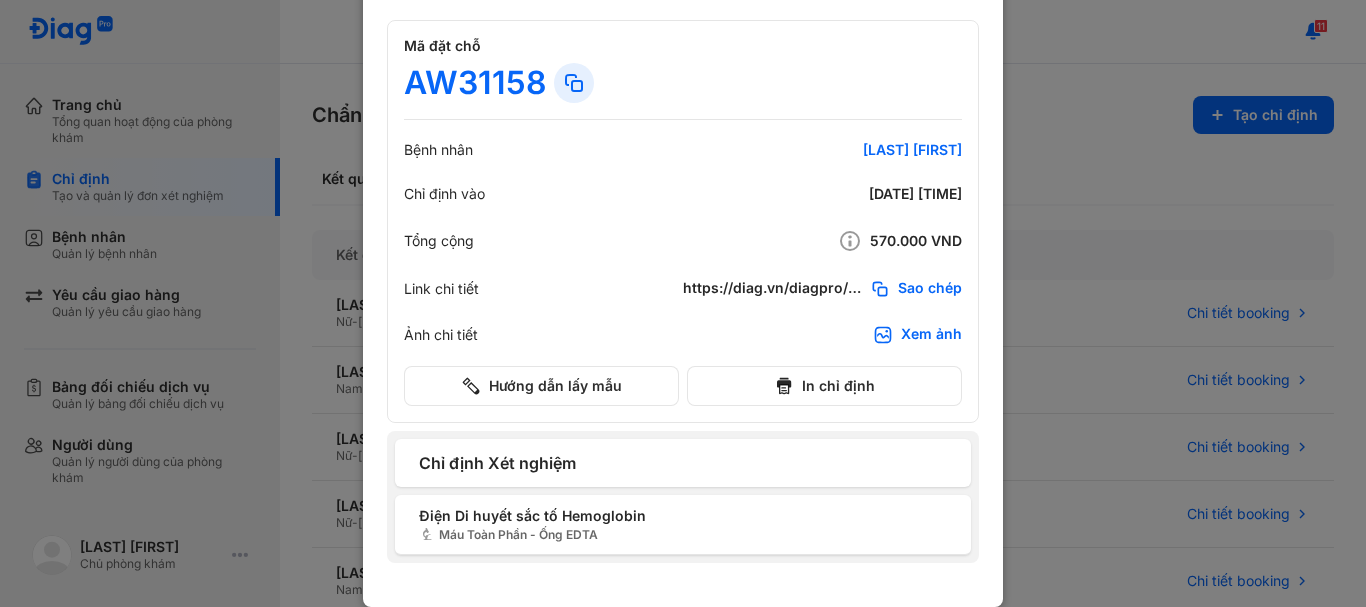 scroll, scrollTop: 0, scrollLeft: 0, axis: both 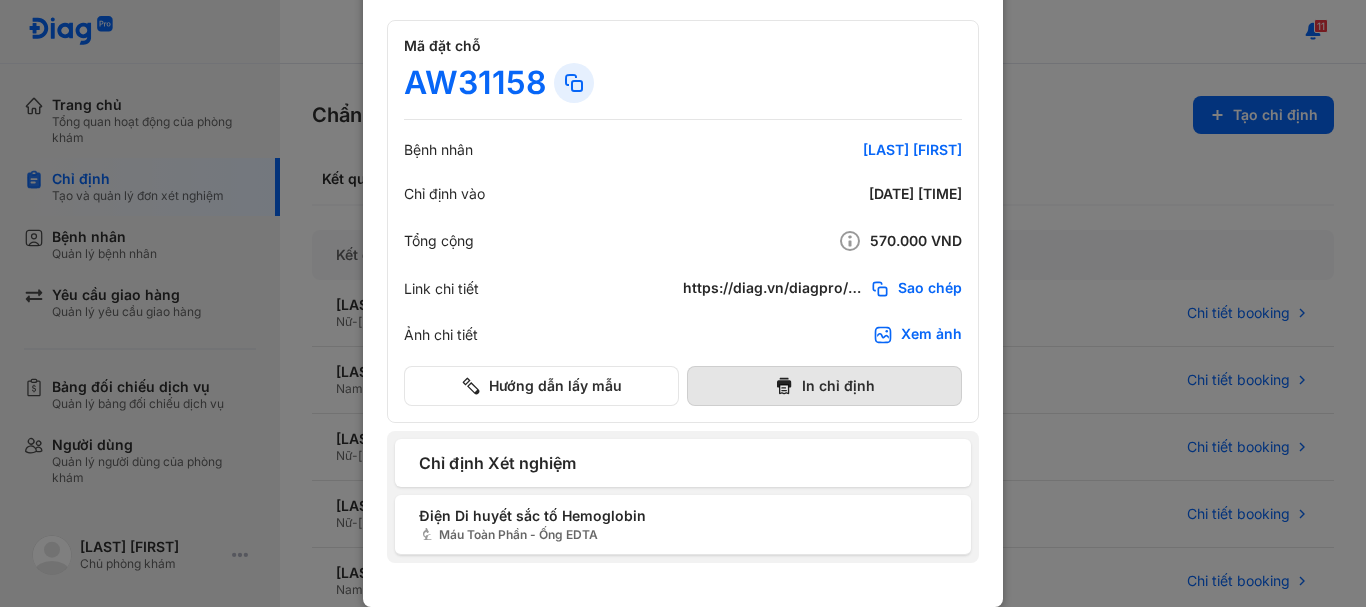click 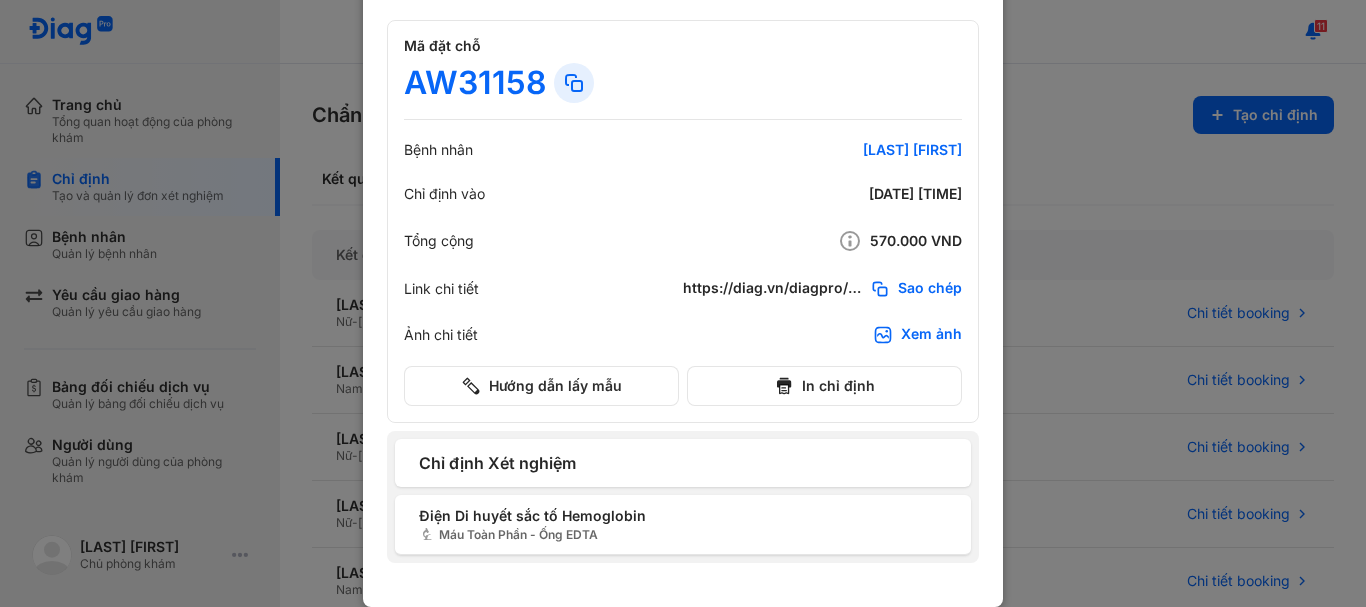 scroll, scrollTop: 0, scrollLeft: 0, axis: both 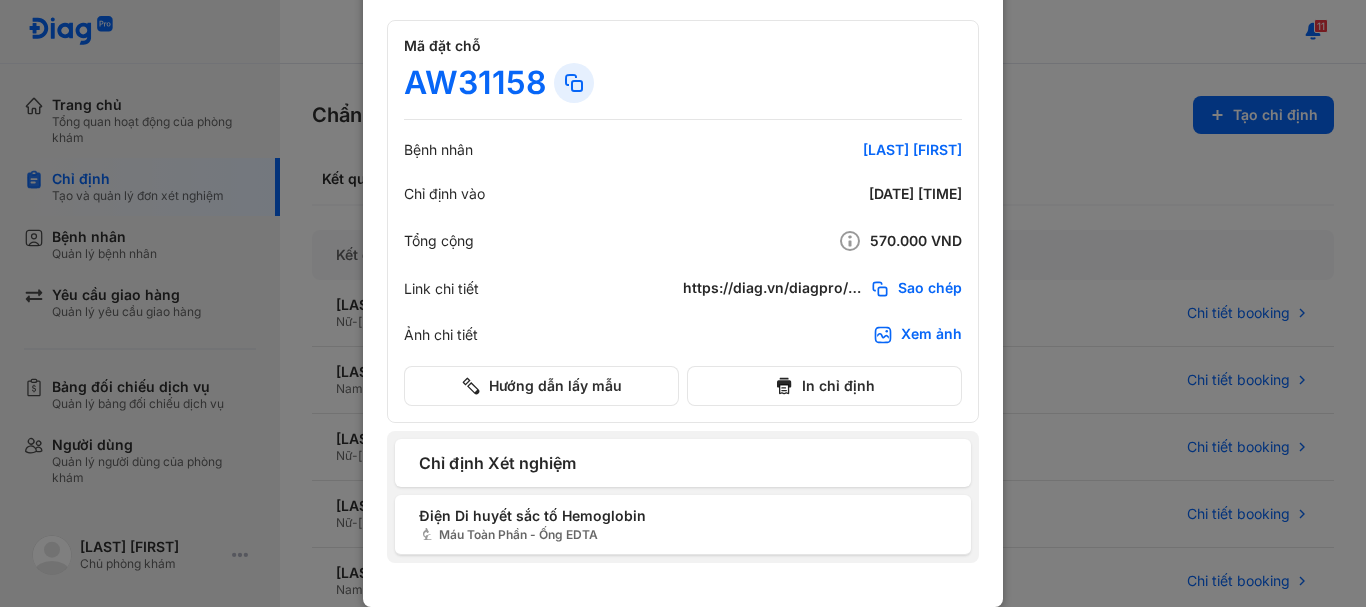 click on "Sao chép" at bounding box center [930, 289] 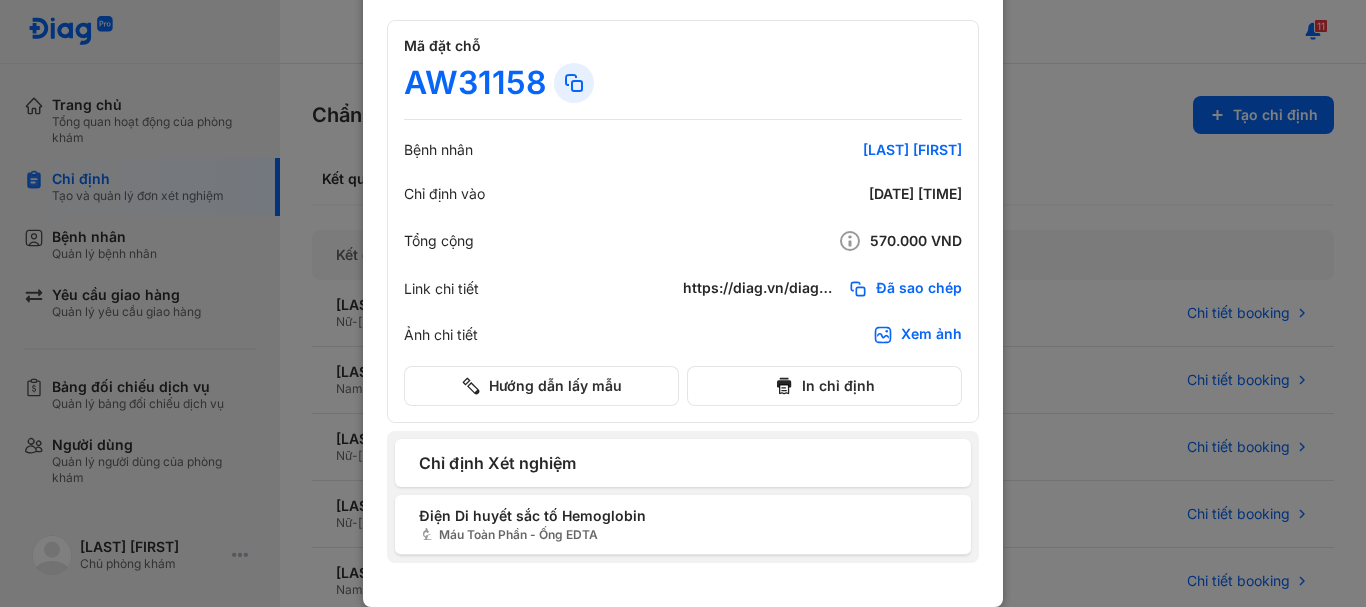 click on "Xem ảnh" at bounding box center [931, 335] 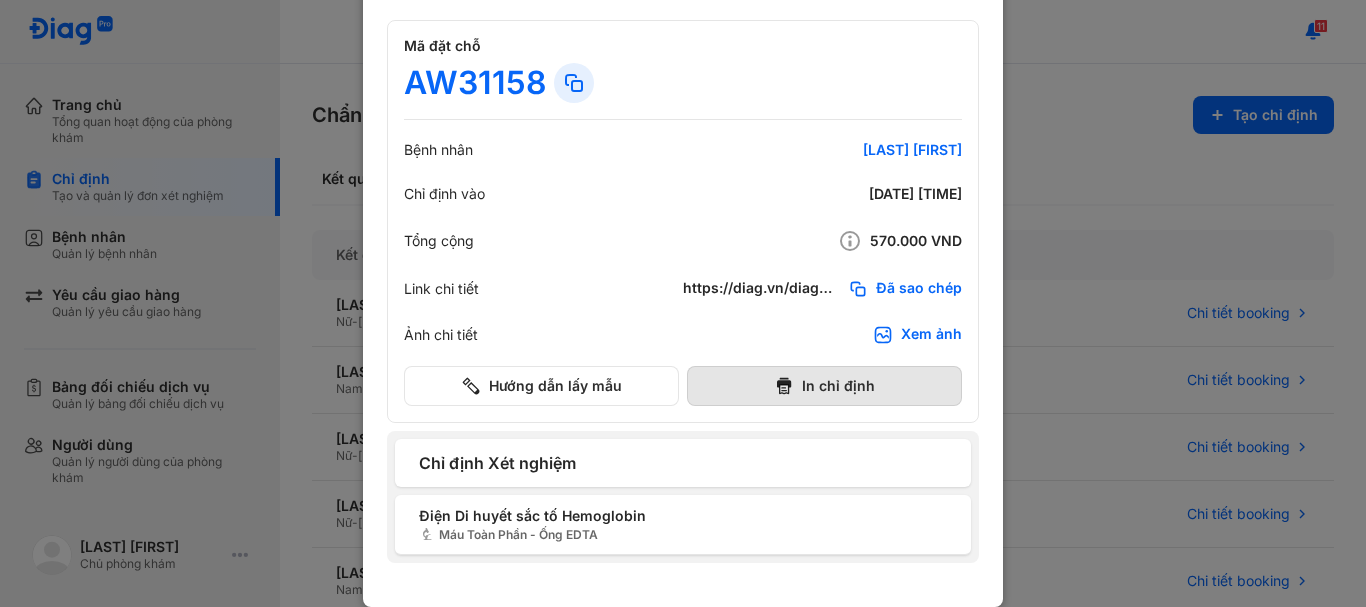 click on "In chỉ định" at bounding box center (824, 386) 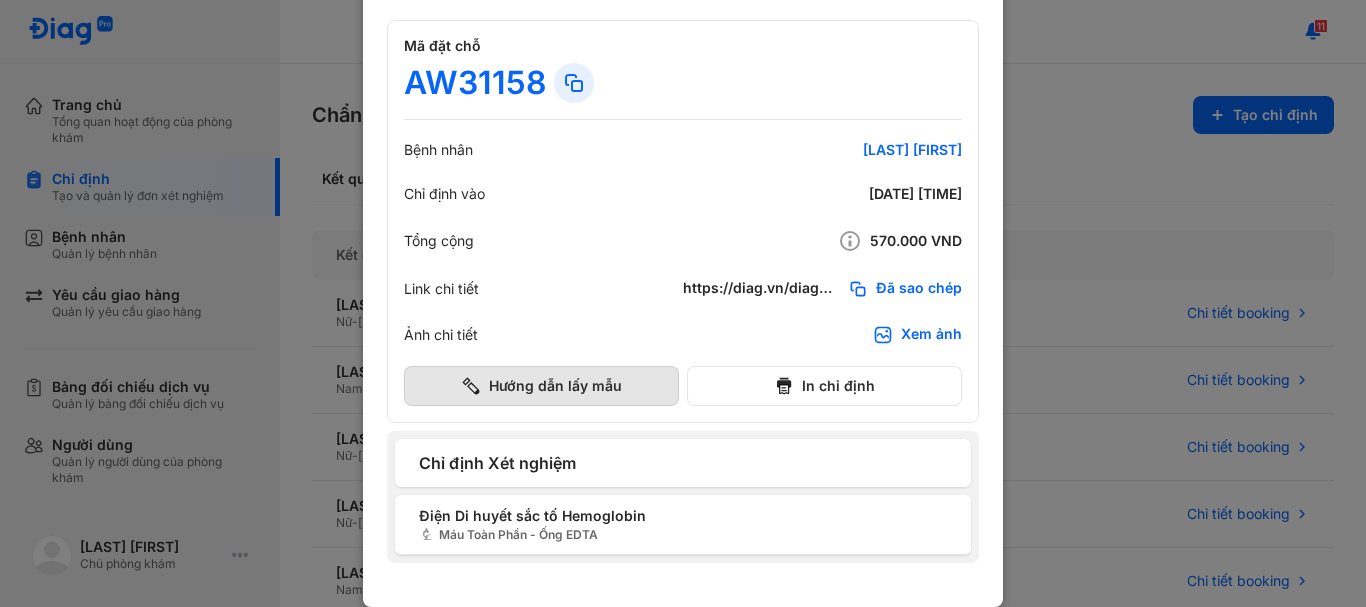 click on "In chỉ định" at bounding box center [824, 386] 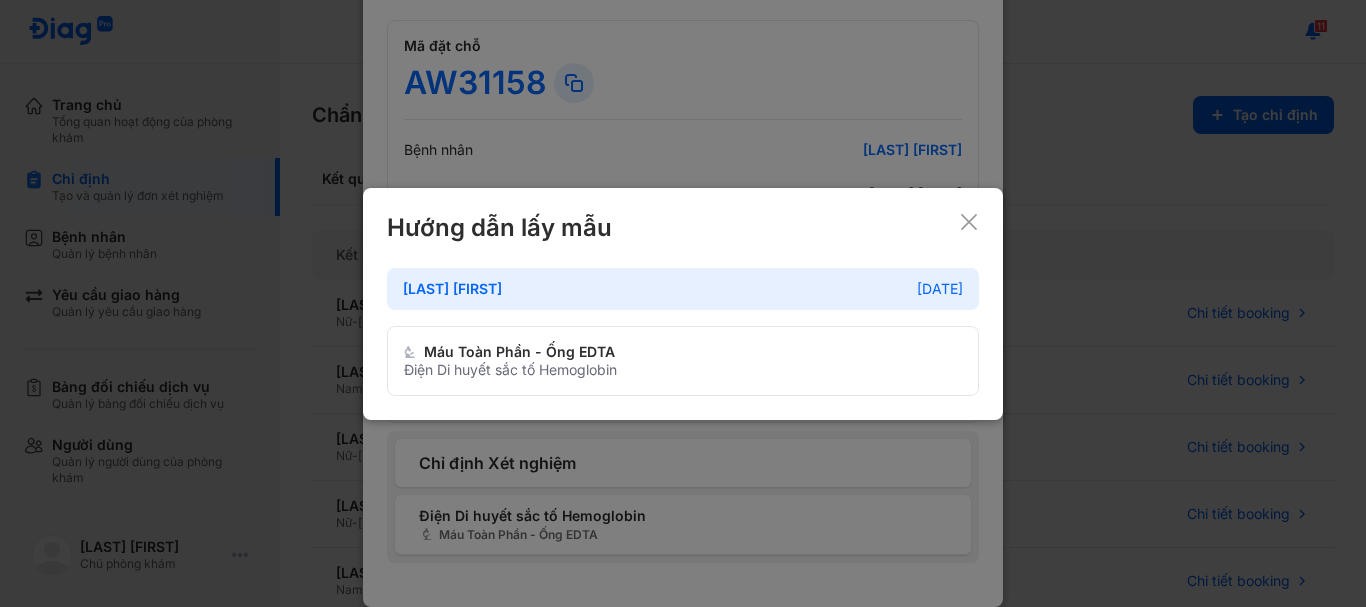 scroll, scrollTop: 52, scrollLeft: 0, axis: vertical 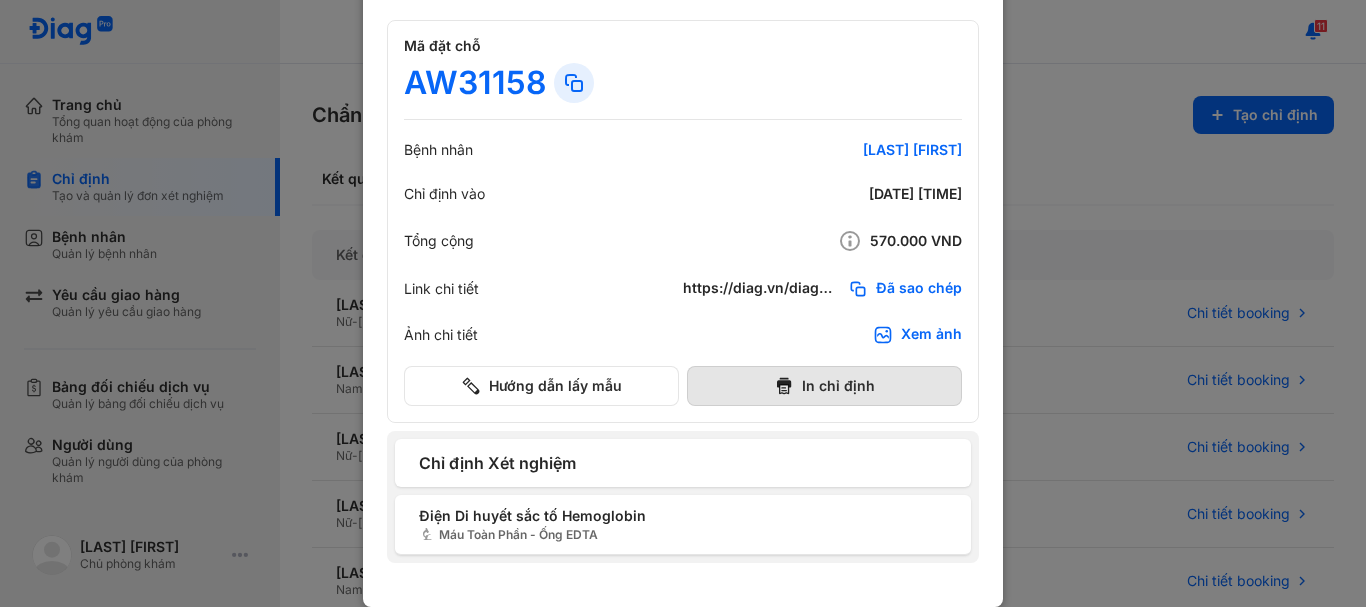 click on "In chỉ định" at bounding box center (824, 386) 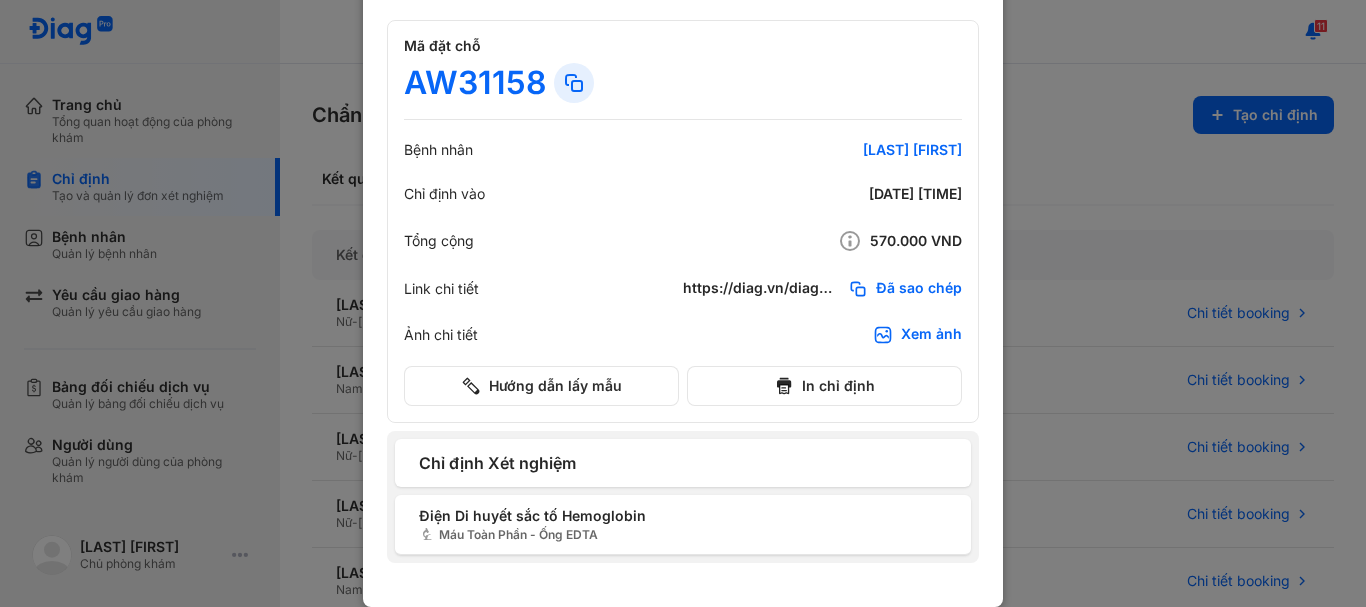 scroll, scrollTop: 0, scrollLeft: 0, axis: both 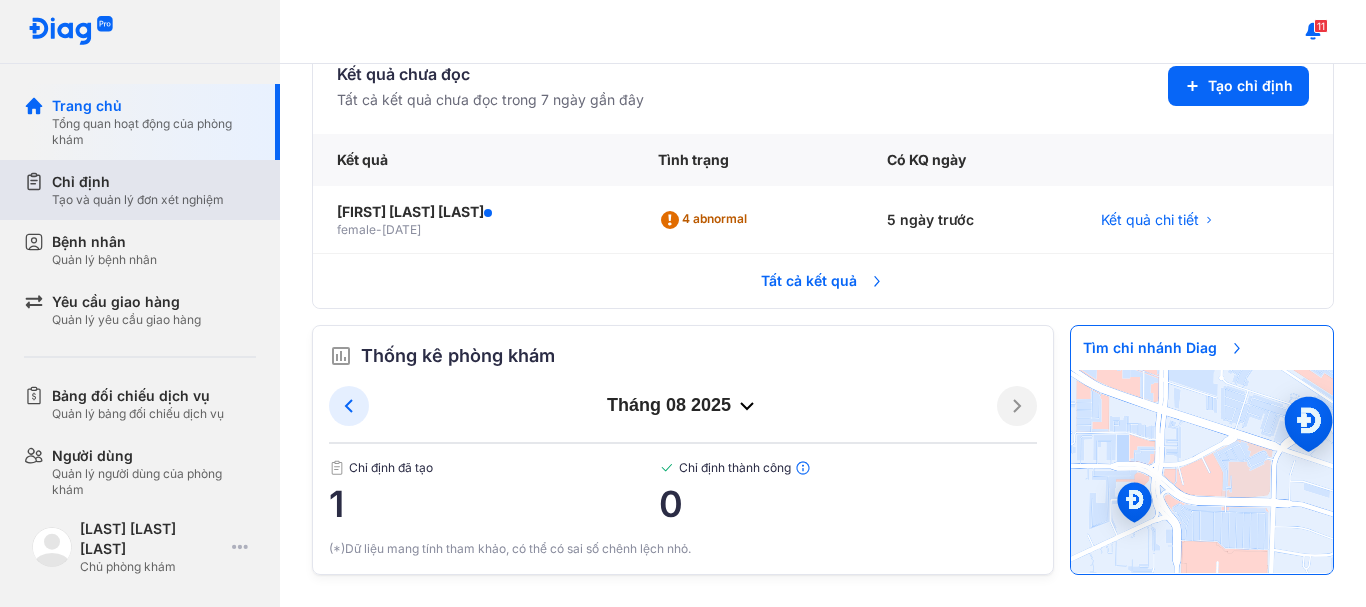 click on "Tạo và quản lý đơn xét nghiệm" at bounding box center (138, 200) 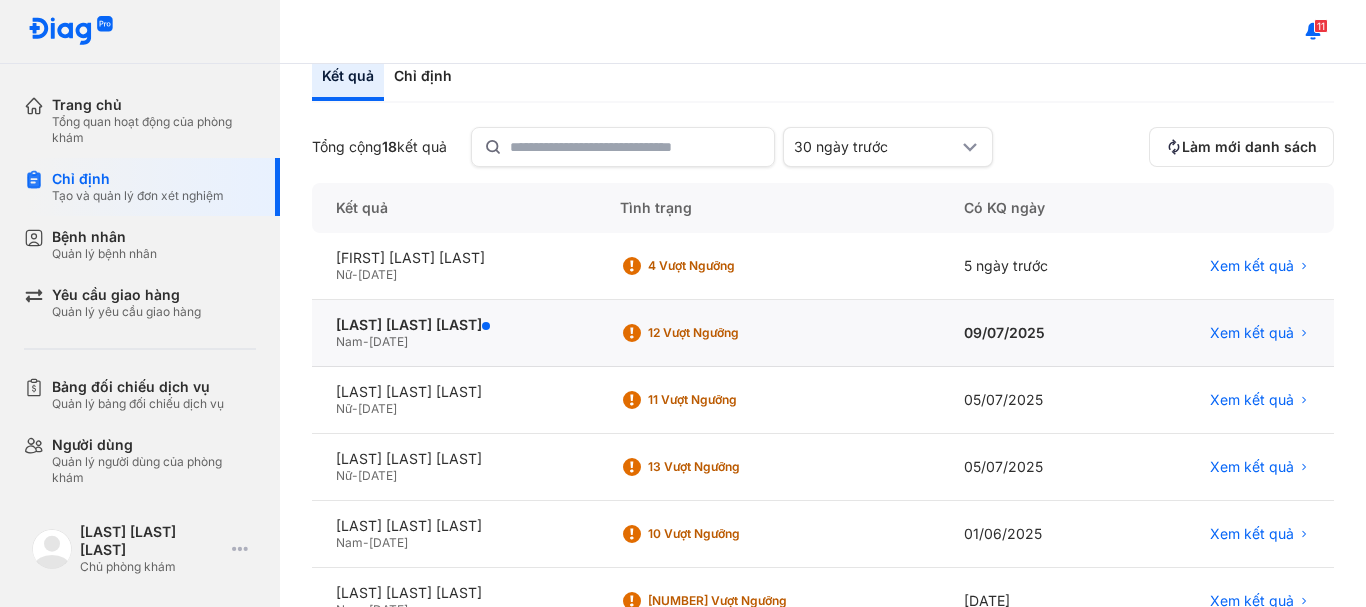 scroll, scrollTop: 3, scrollLeft: 0, axis: vertical 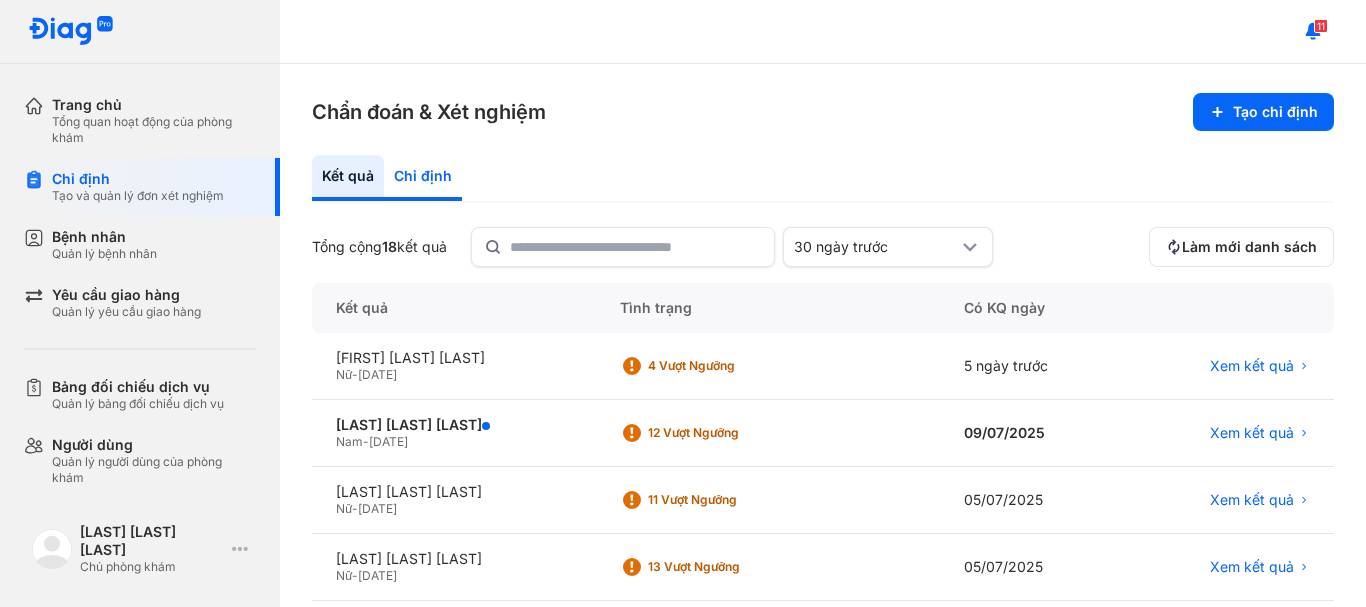 click on "Chỉ định" 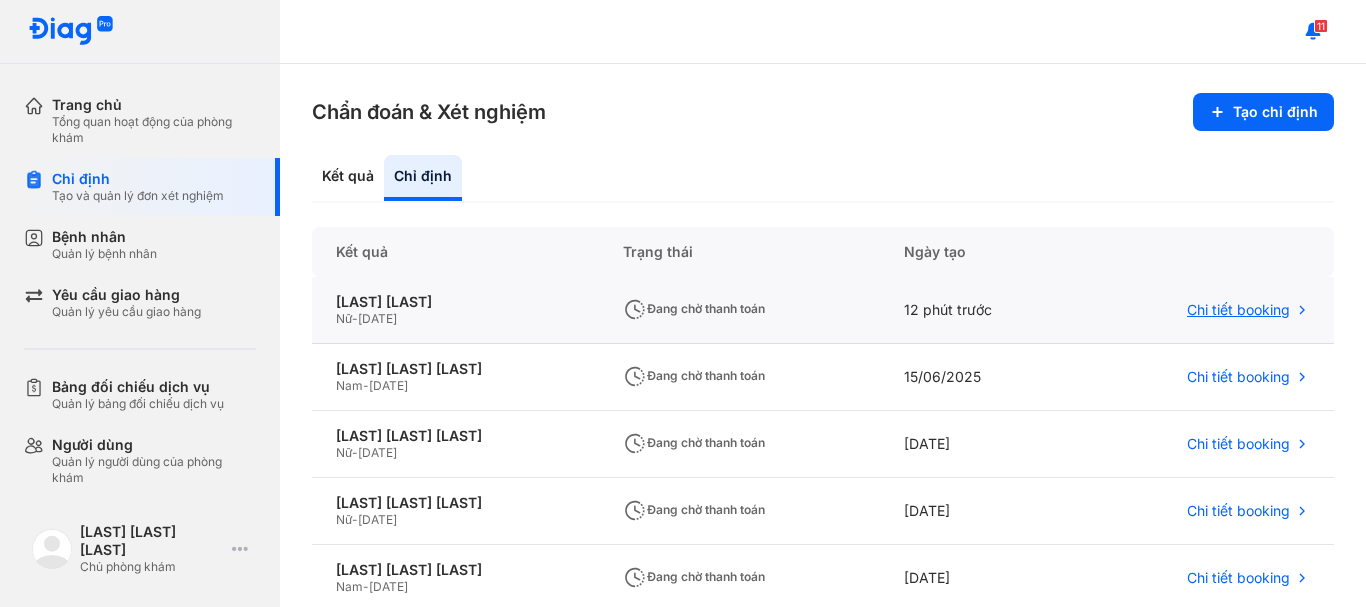 click on "Chi tiết booking" at bounding box center (1238, 310) 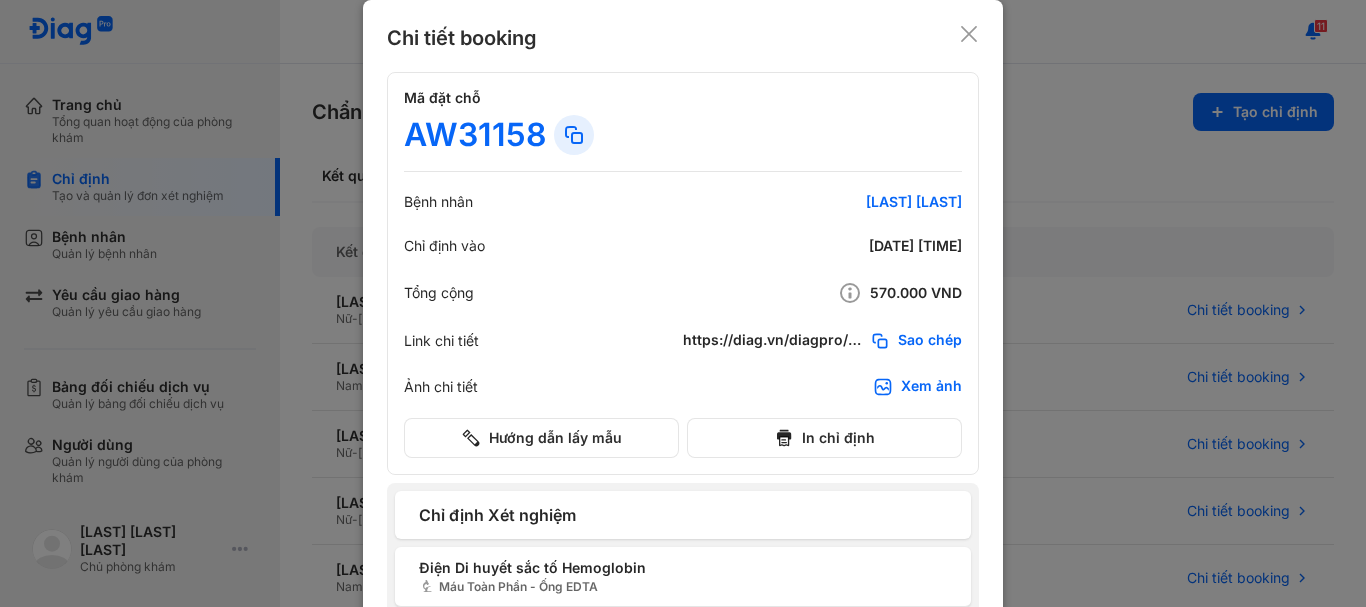 scroll, scrollTop: 52, scrollLeft: 0, axis: vertical 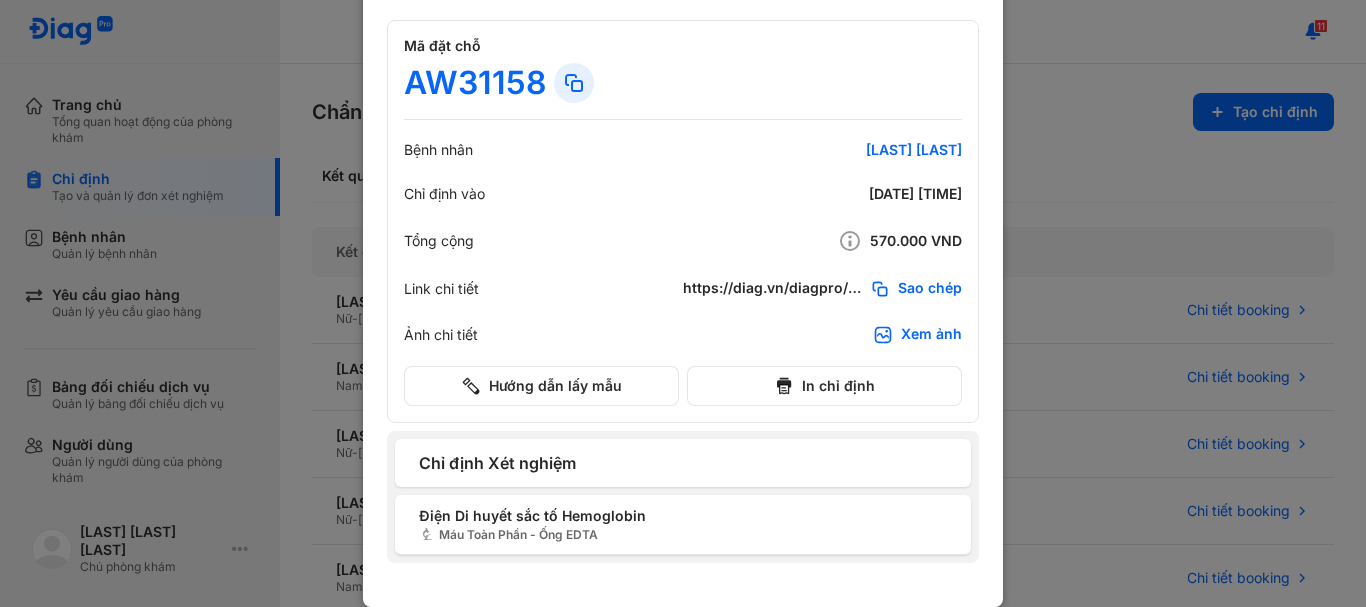 click on "Sao chép" at bounding box center [930, 289] 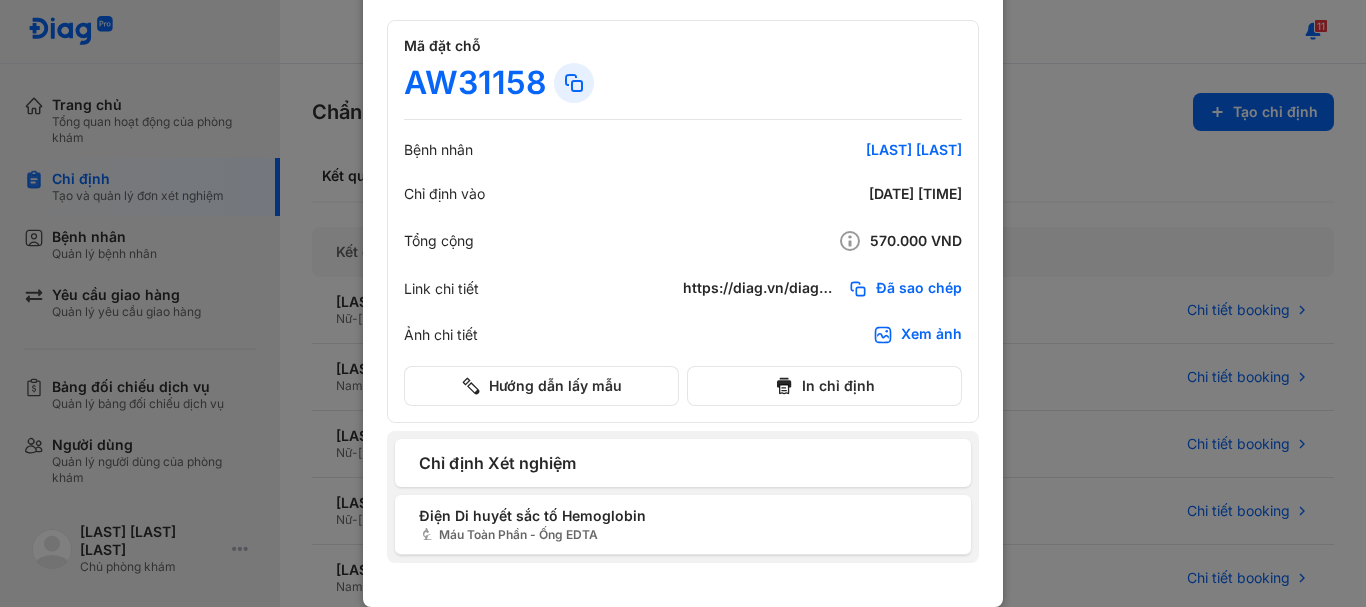 click on "Xem ảnh" at bounding box center (931, 335) 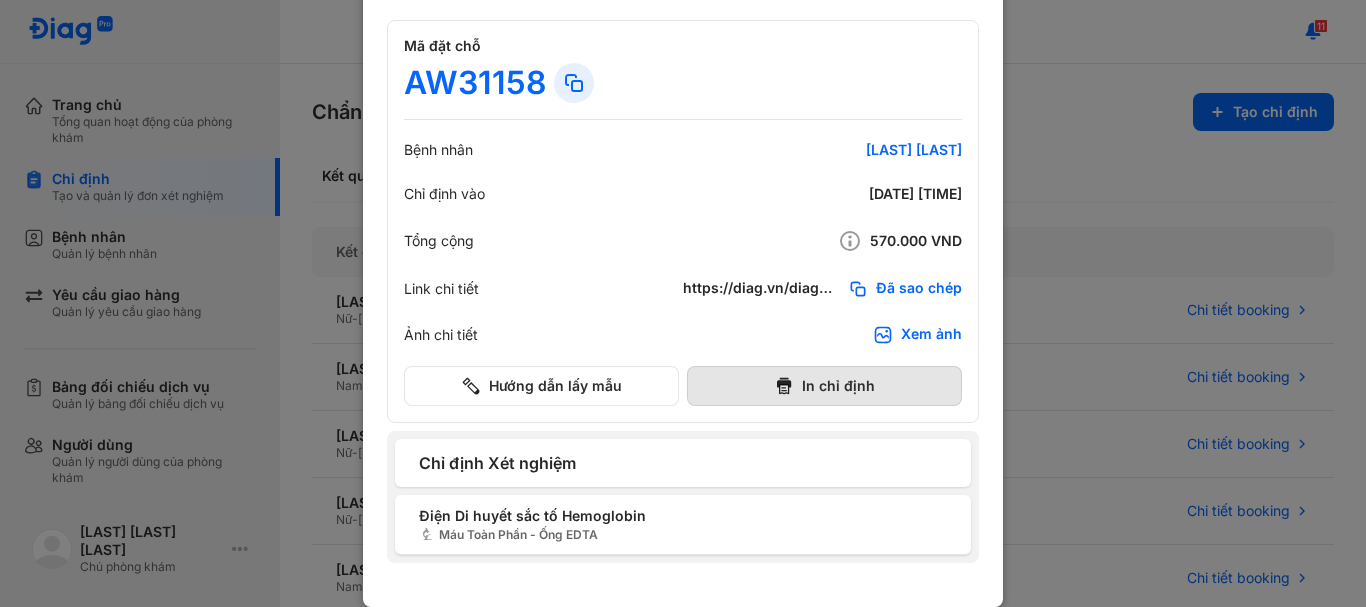 drag, startPoint x: 908, startPoint y: 331, endPoint x: 828, endPoint y: 384, distance: 95.96353 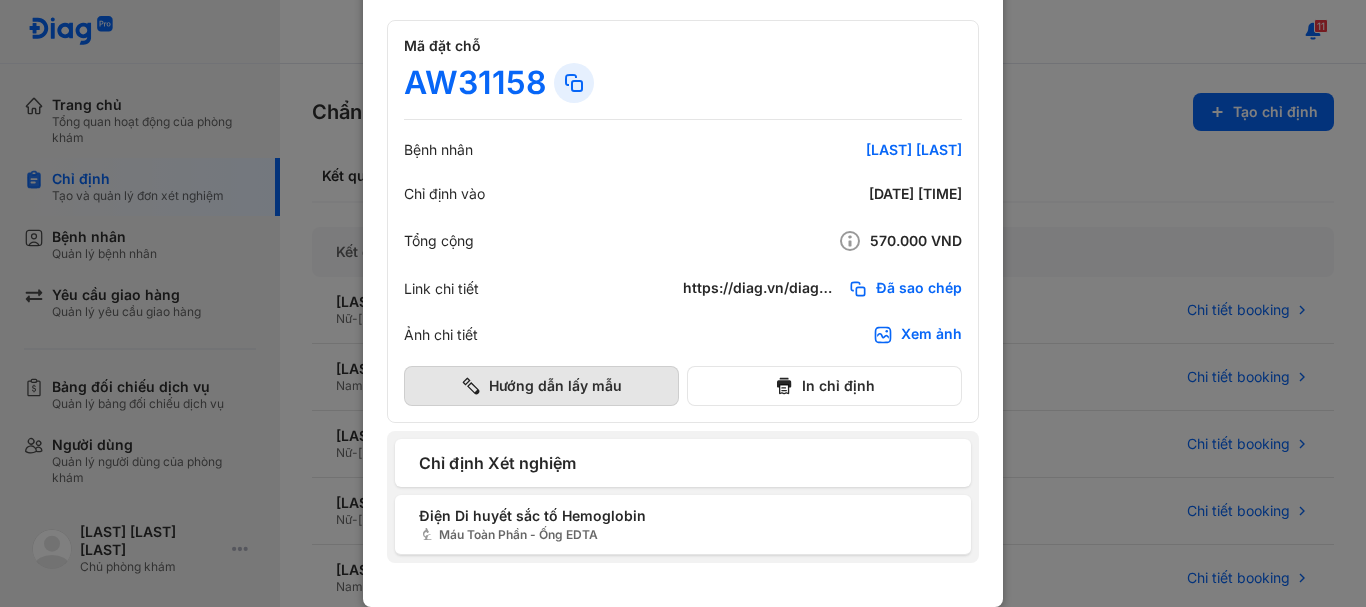 scroll, scrollTop: 0, scrollLeft: 0, axis: both 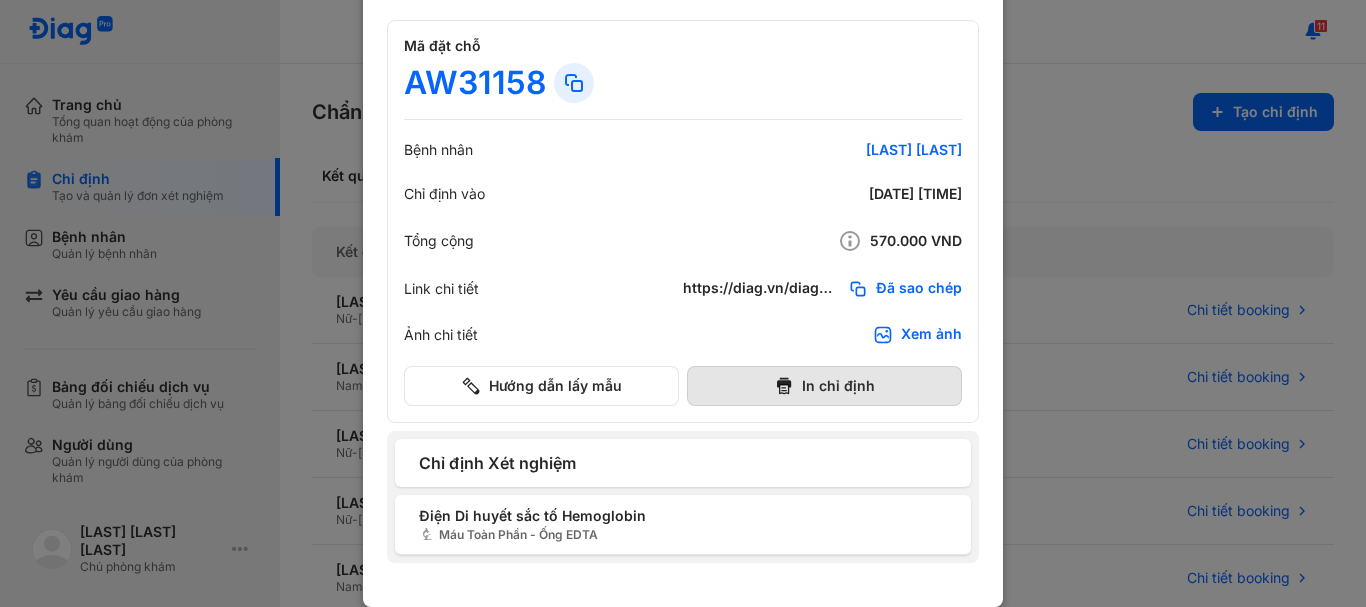 click 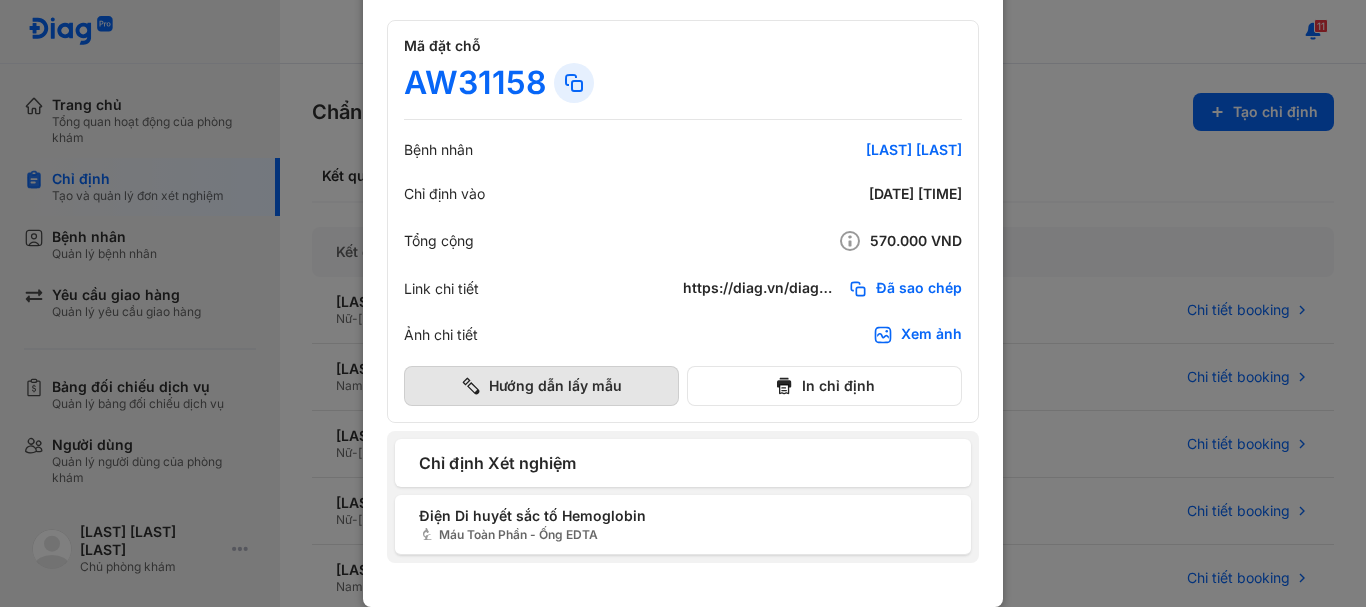 scroll, scrollTop: 0, scrollLeft: 0, axis: both 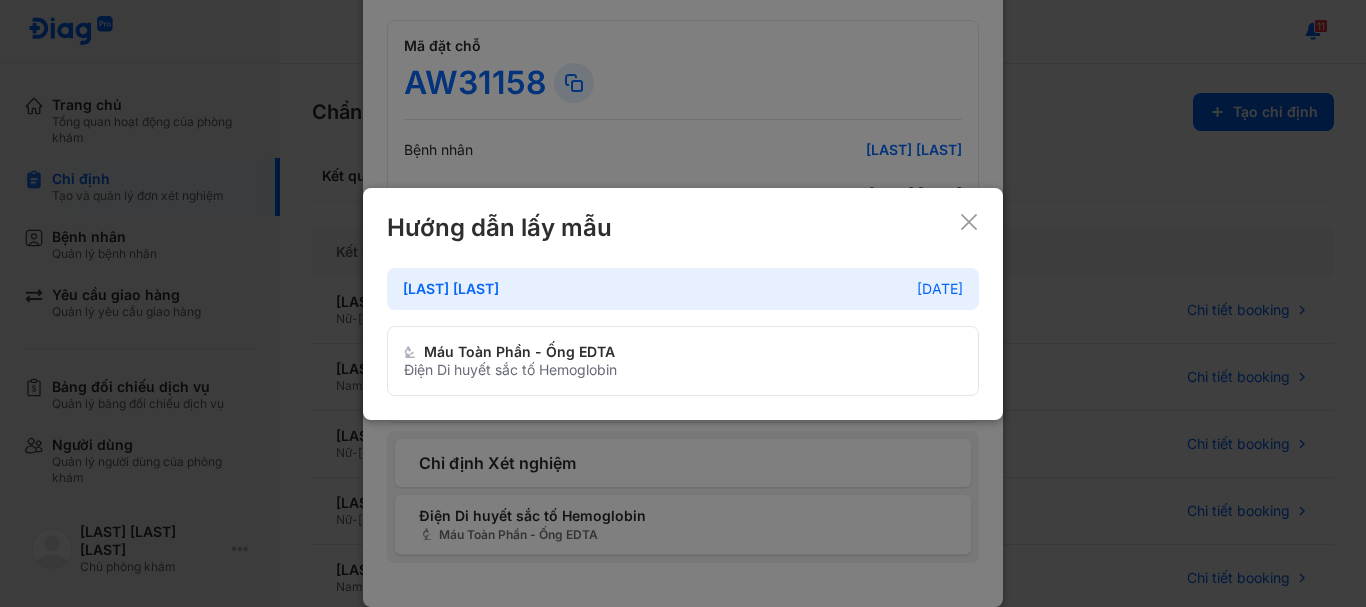 click 